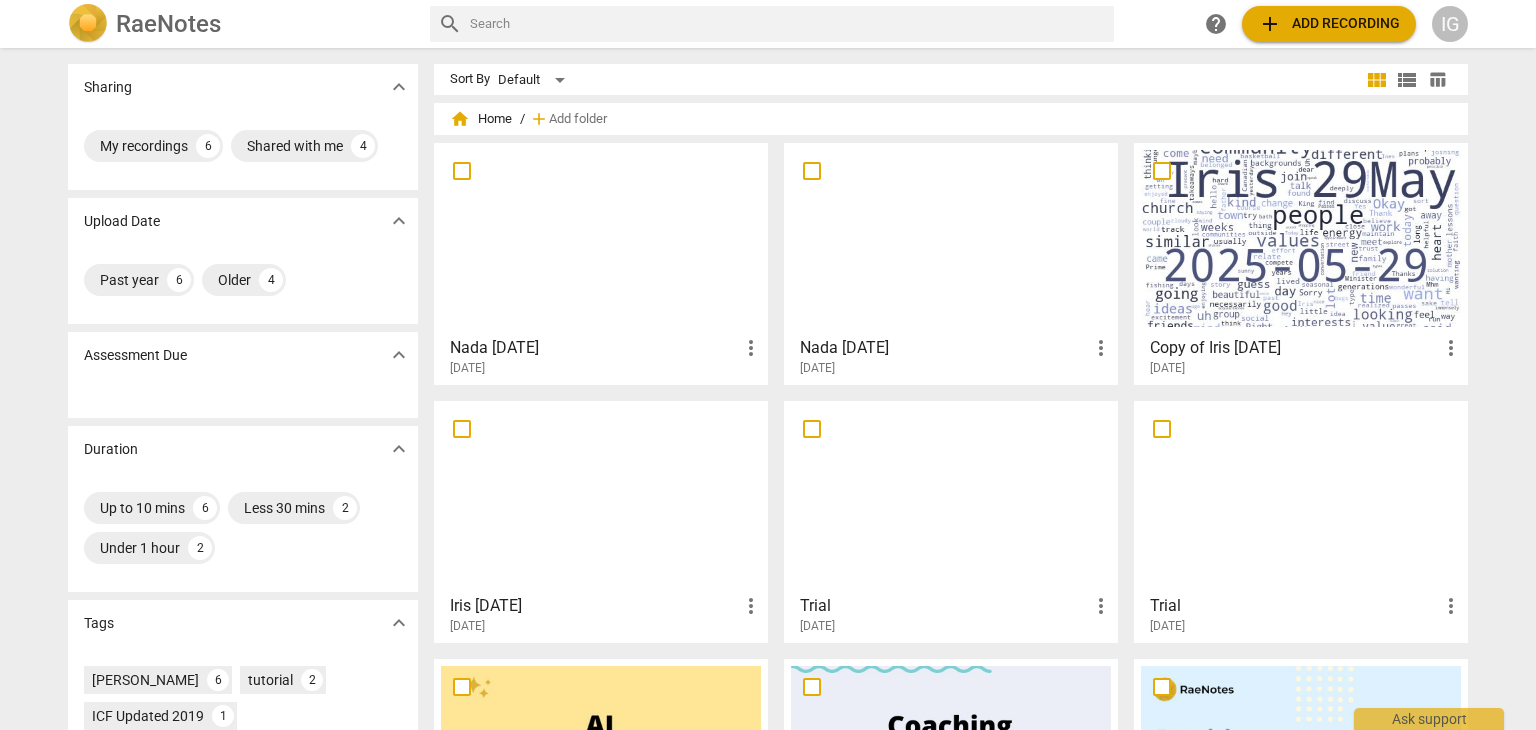 scroll, scrollTop: 0, scrollLeft: 0, axis: both 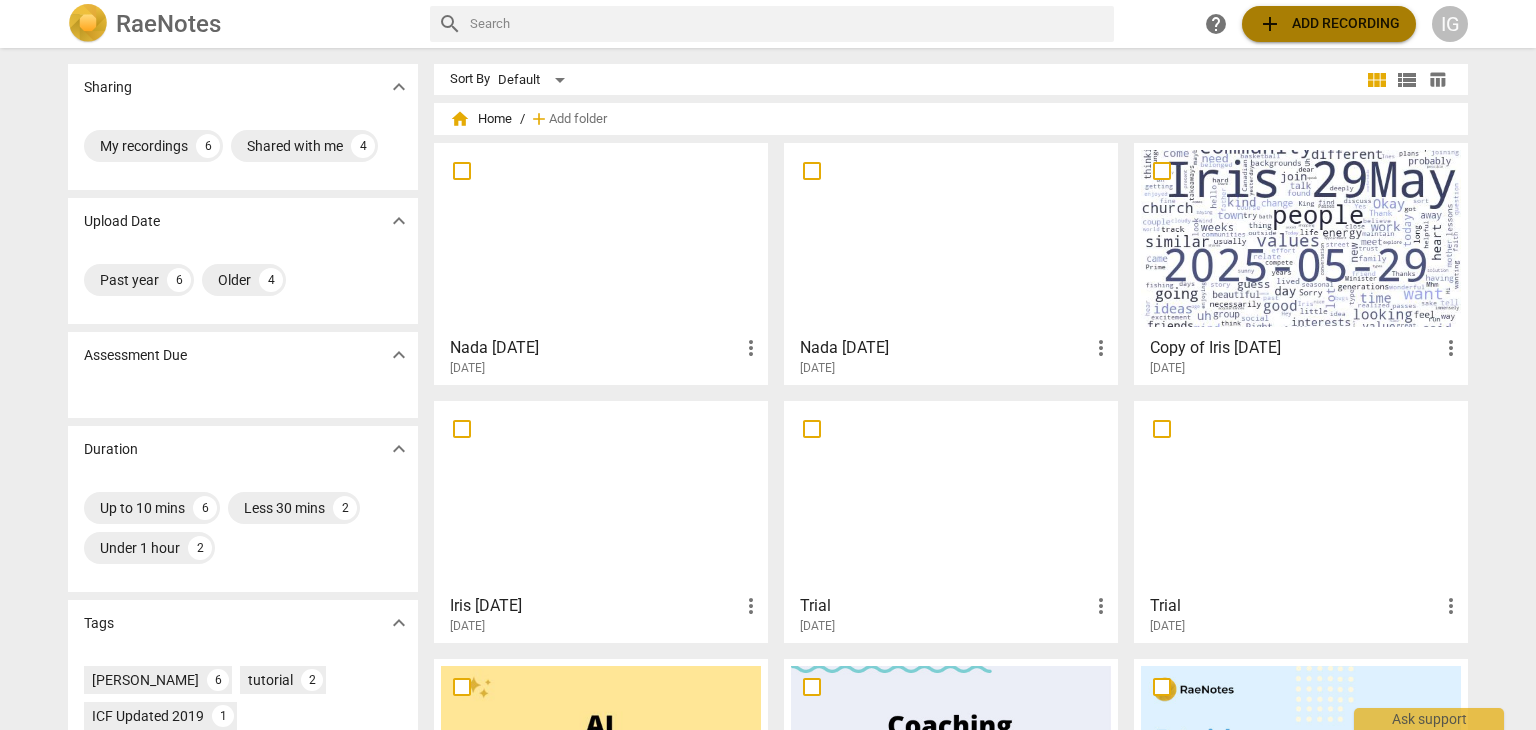 click on "add   Add recording" at bounding box center (1329, 24) 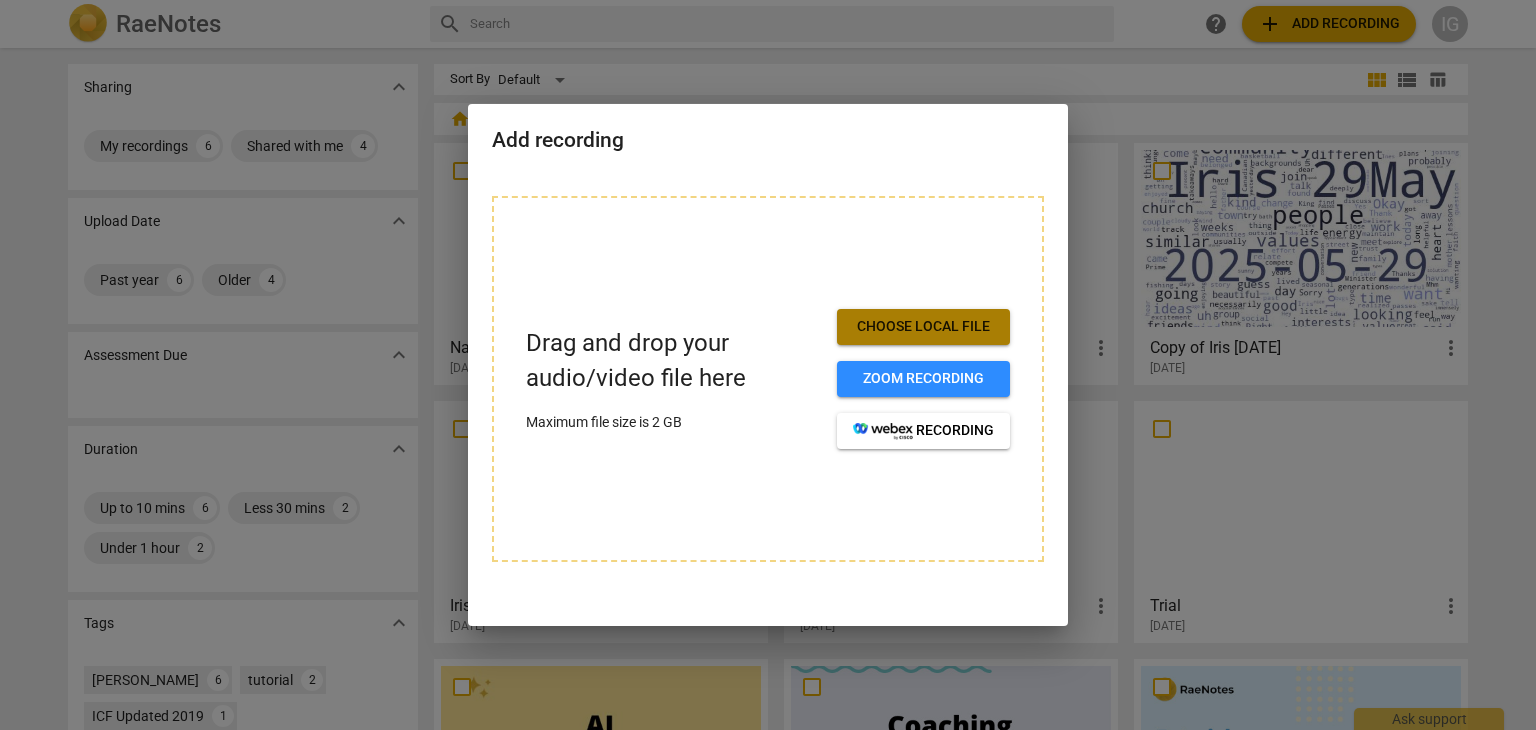 click on "Choose local file" at bounding box center (923, 327) 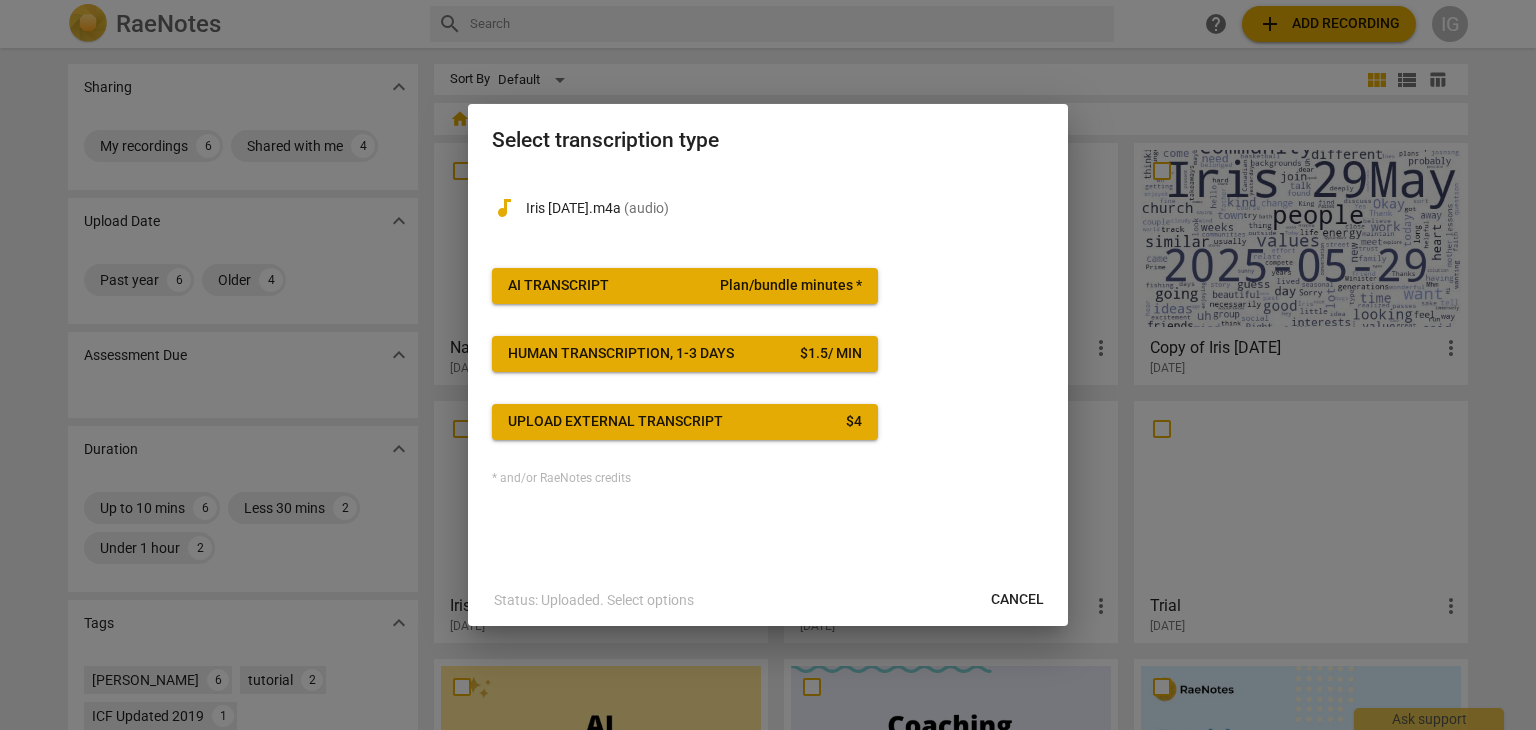 click on "audiotrack Iris [DATE].m4a   ( audio ) AI Transcript Plan/bundle minutes * Human transcription, 1-3 days $ 1.5  / min Upload external transcript $ 4 * and/or RaeNotes credits" at bounding box center (768, 329) 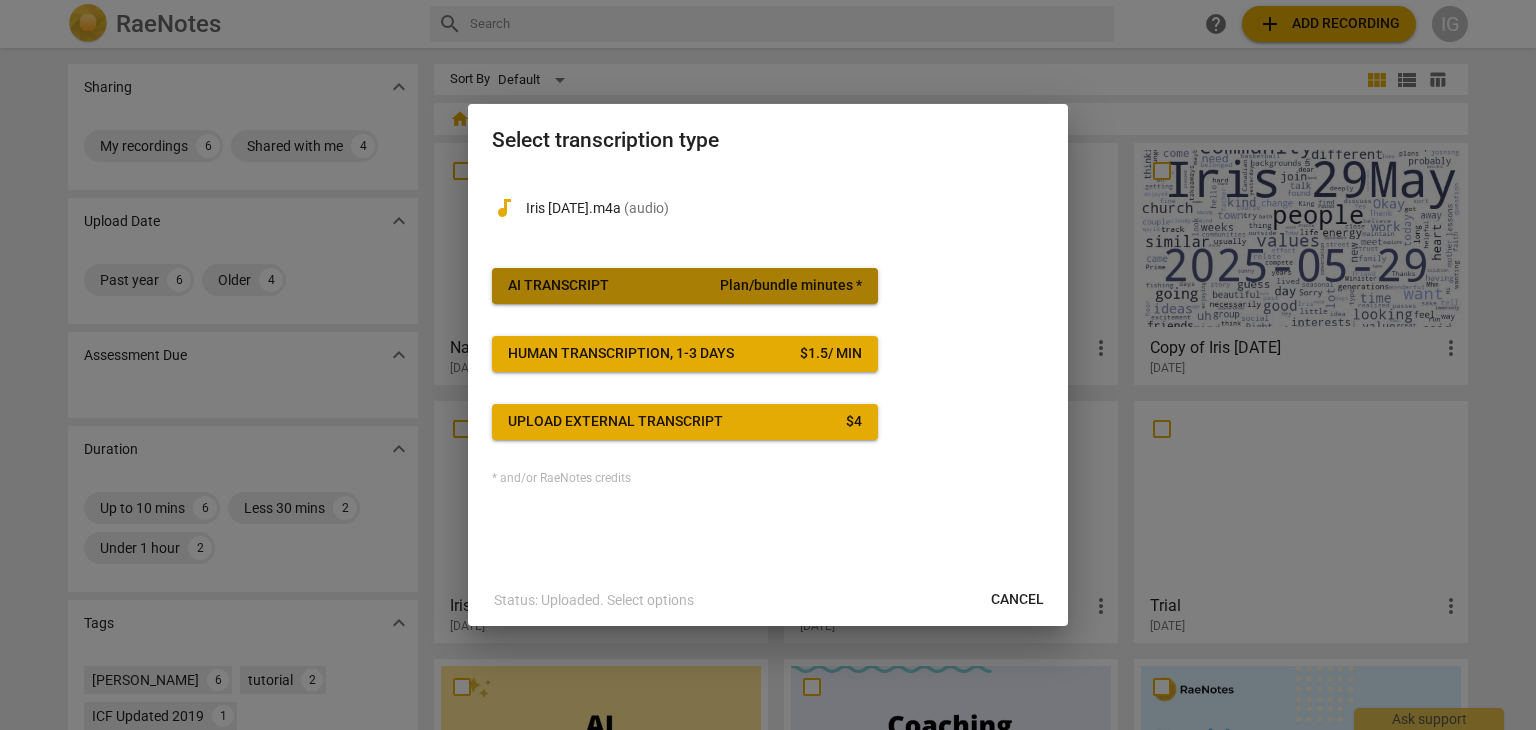 click on "AI Transcript Plan/bundle minutes *" at bounding box center [685, 286] 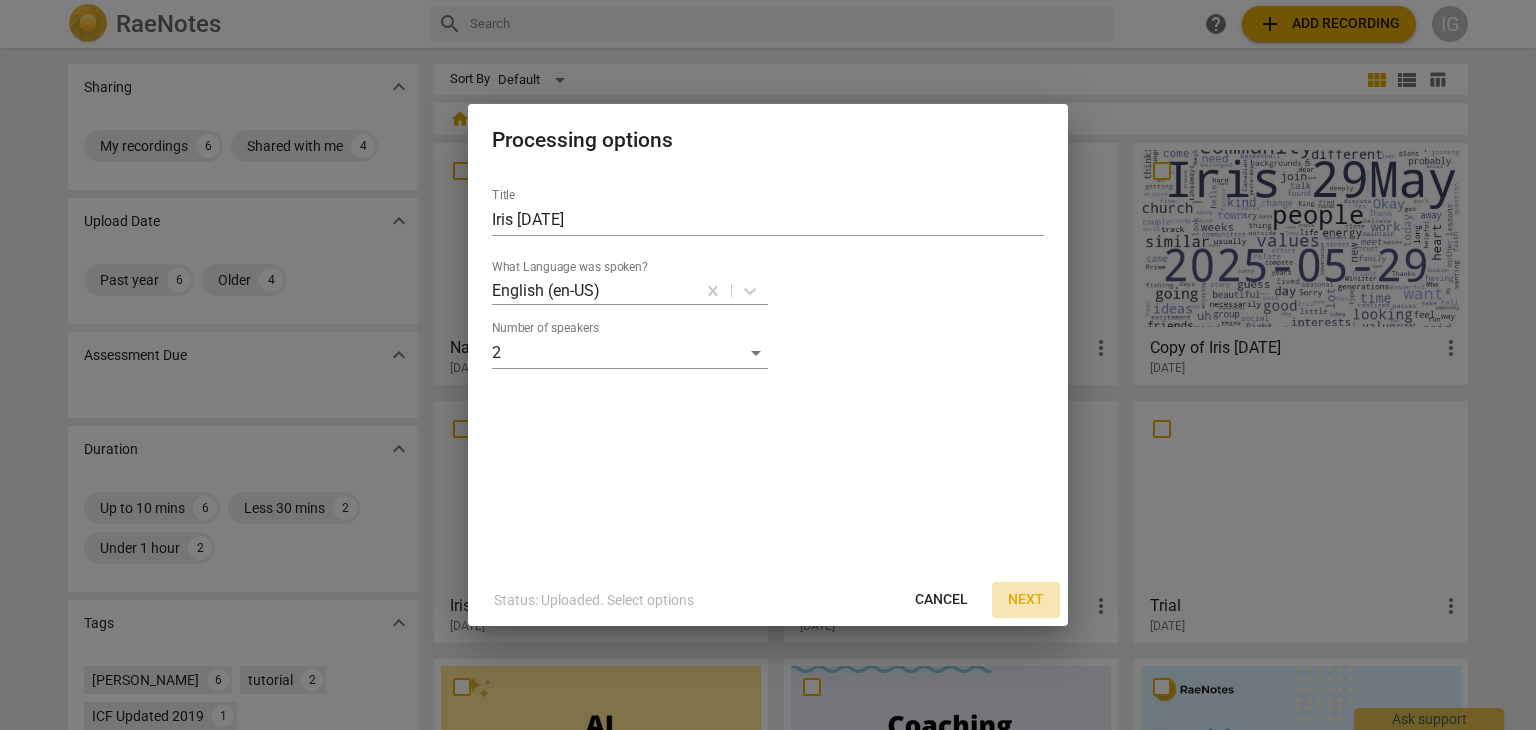 click on "Next" at bounding box center [1026, 600] 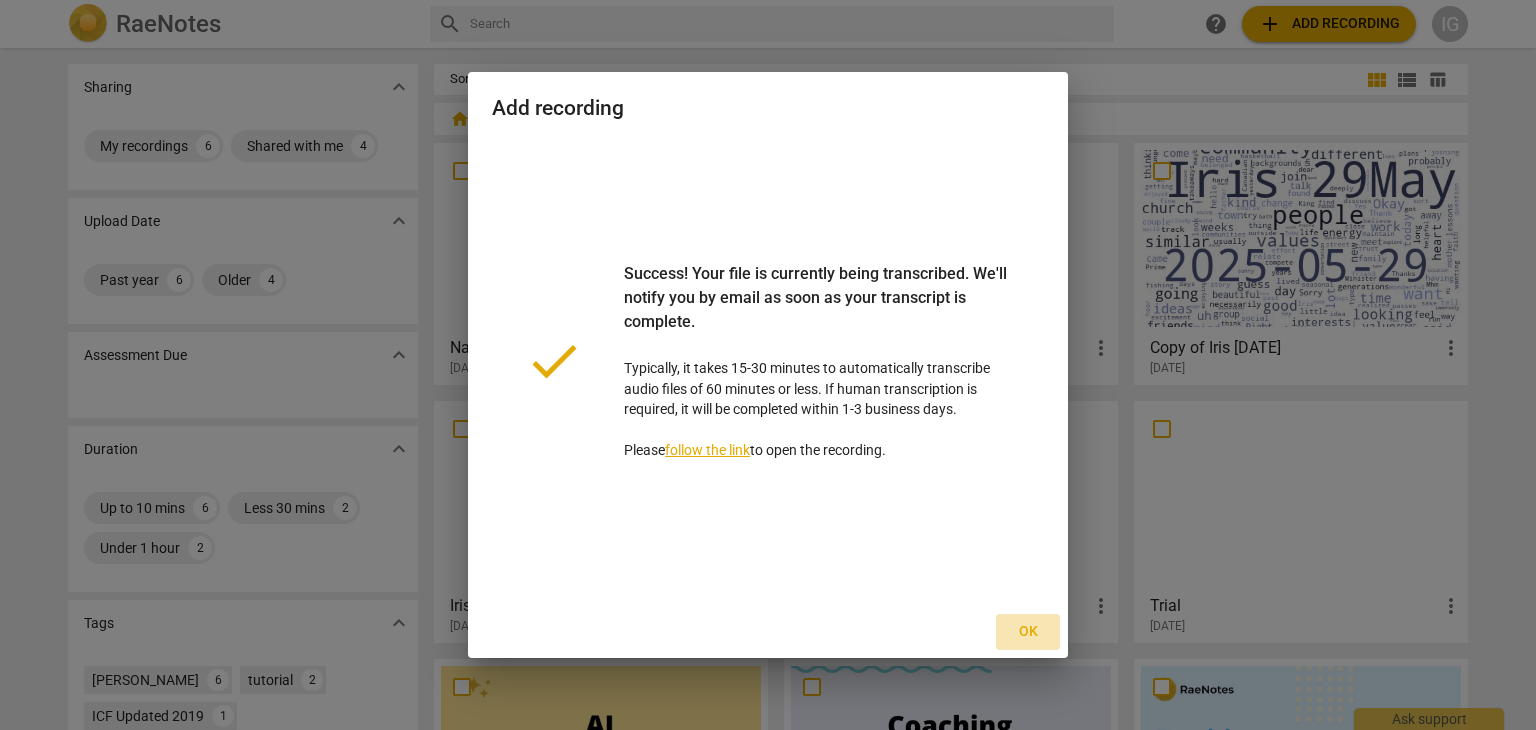 click on "Ok" at bounding box center [1028, 632] 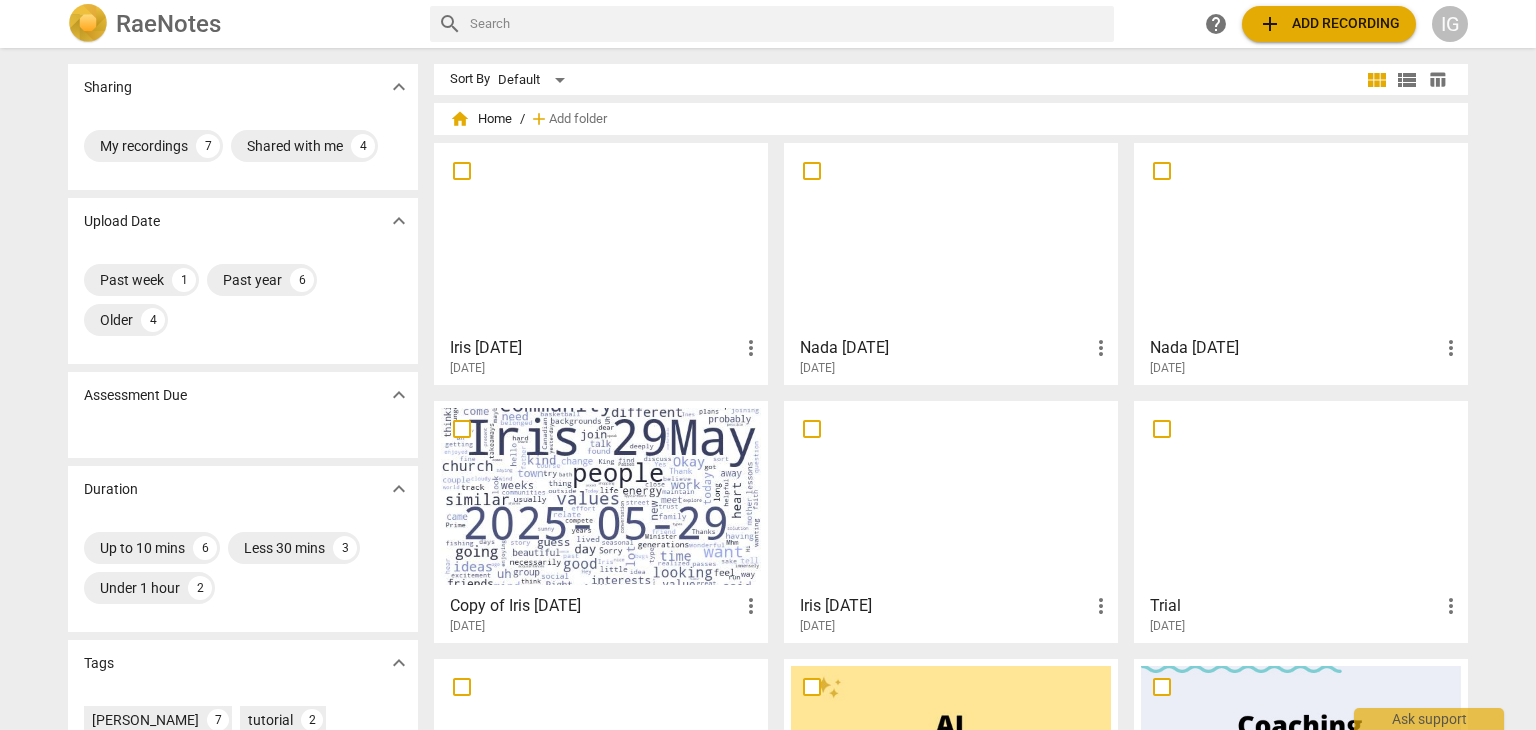 click at bounding box center [601, 238] 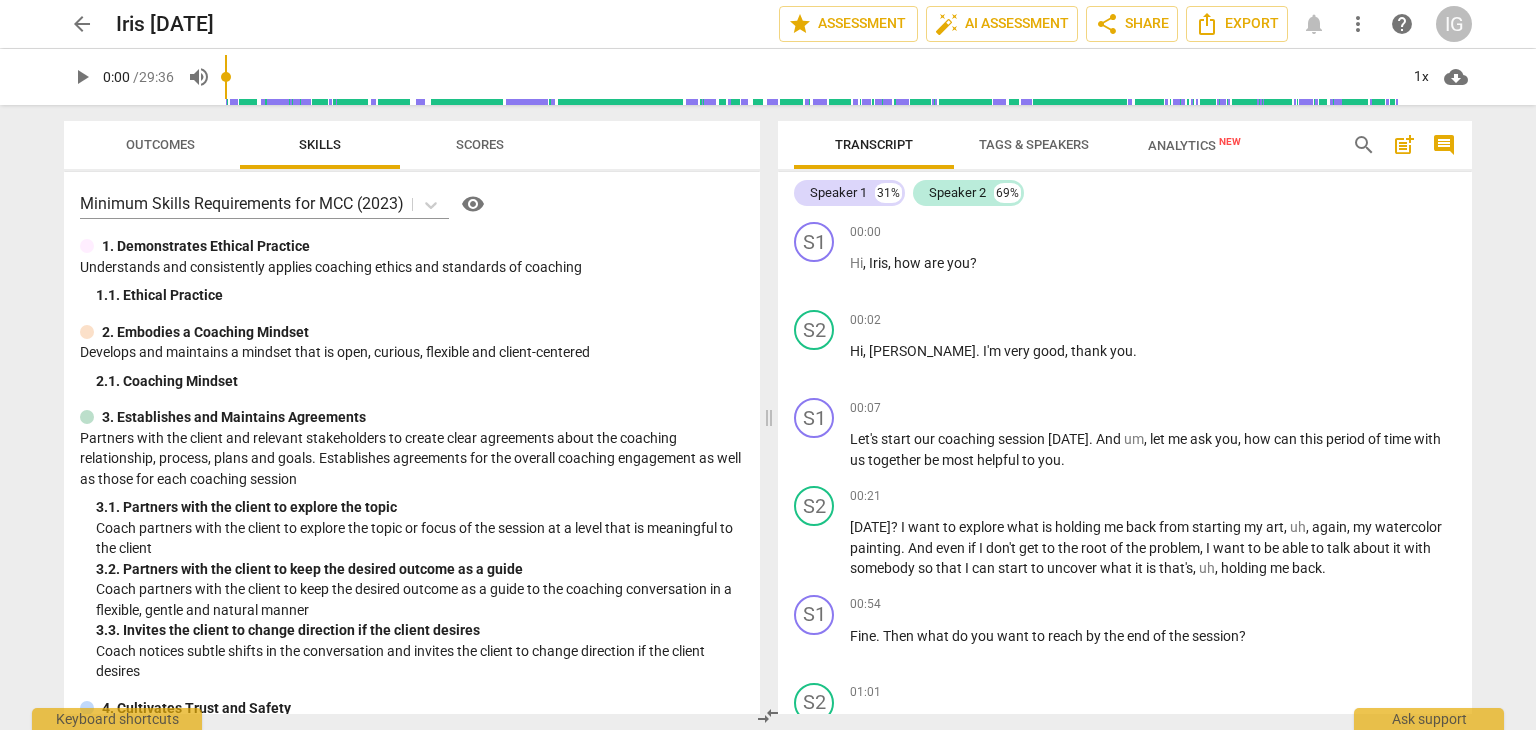 click on "Understands and consistently applies coaching ethics and standards of coaching" at bounding box center (412, 267) 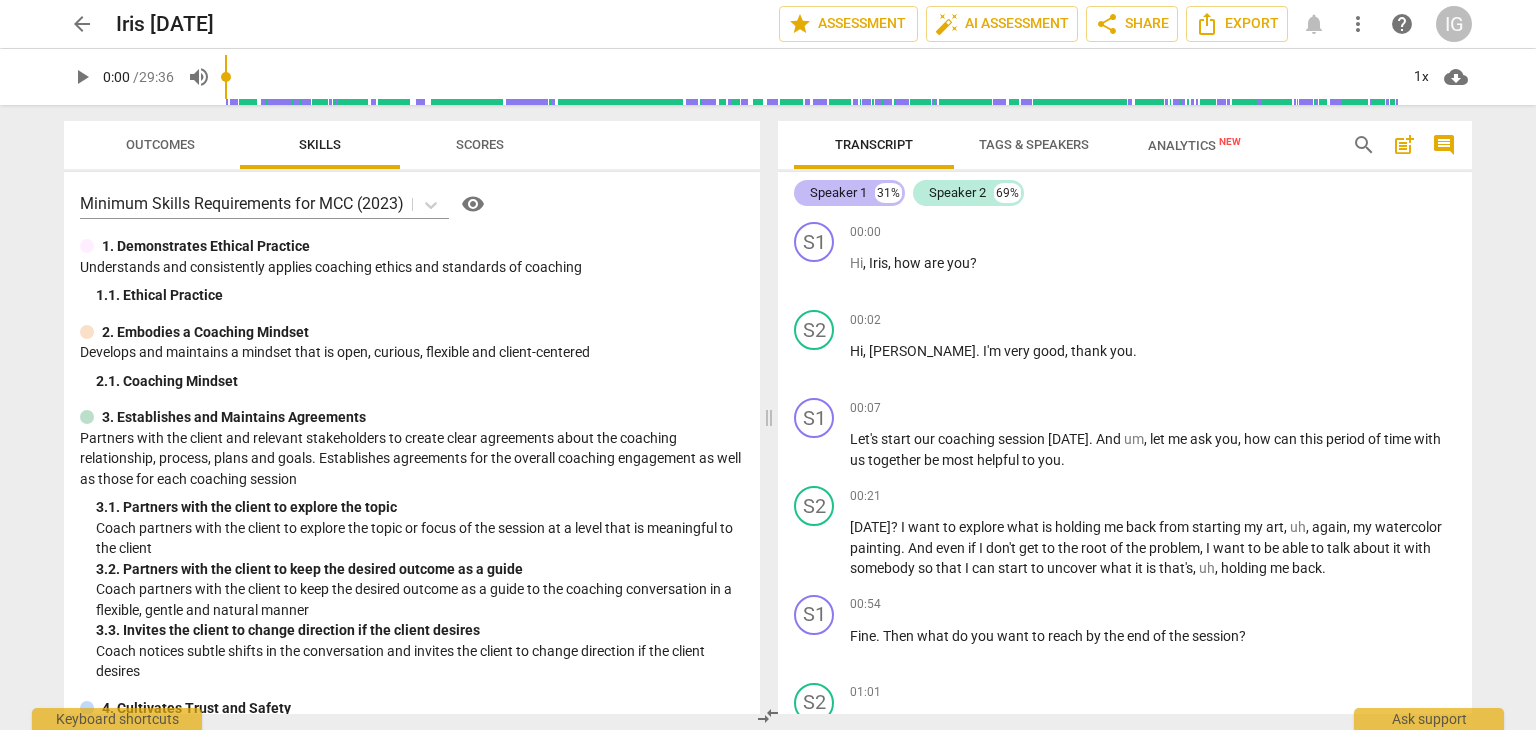 drag, startPoint x: 834, startPoint y: 193, endPoint x: 817, endPoint y: 193, distance: 17 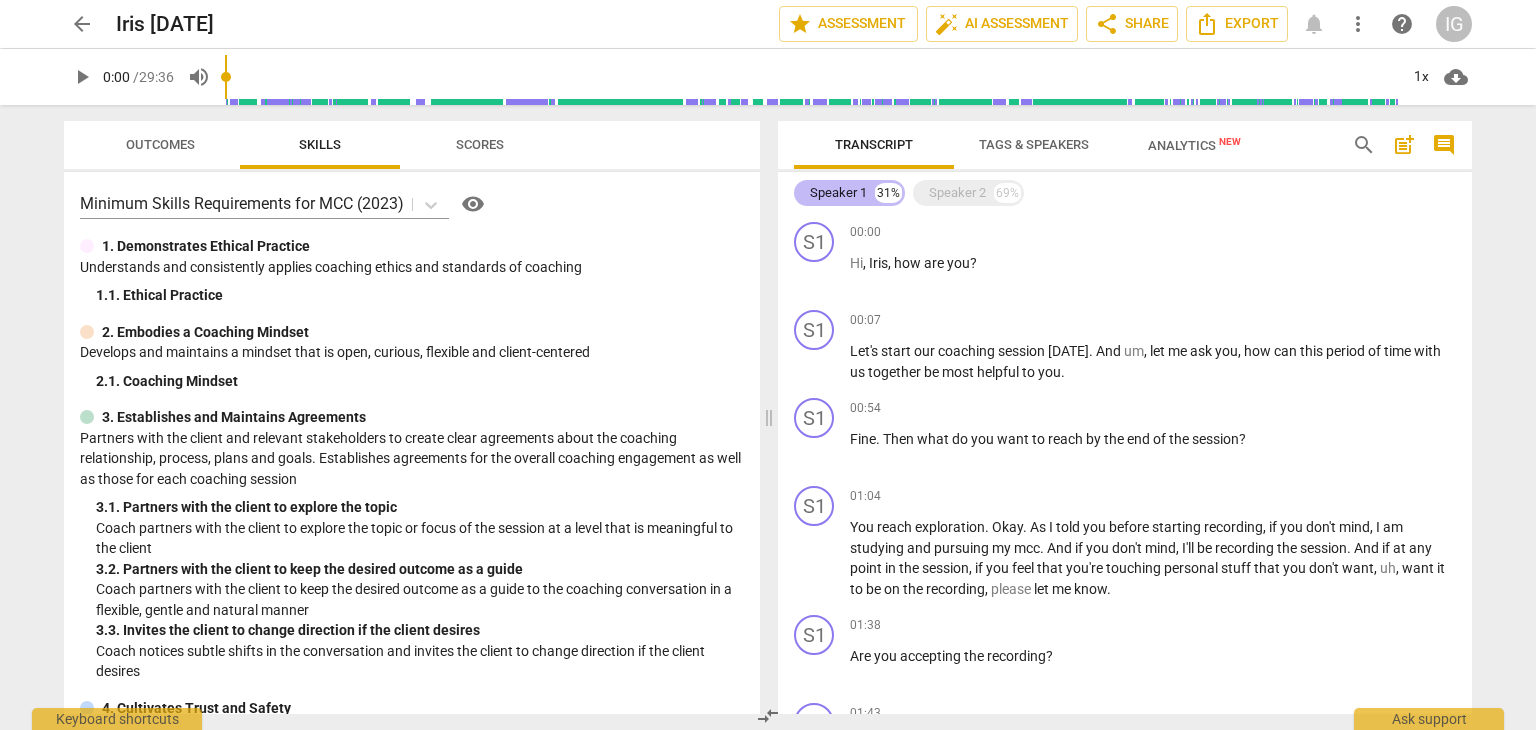 click on "Speaker 1" at bounding box center (838, 193) 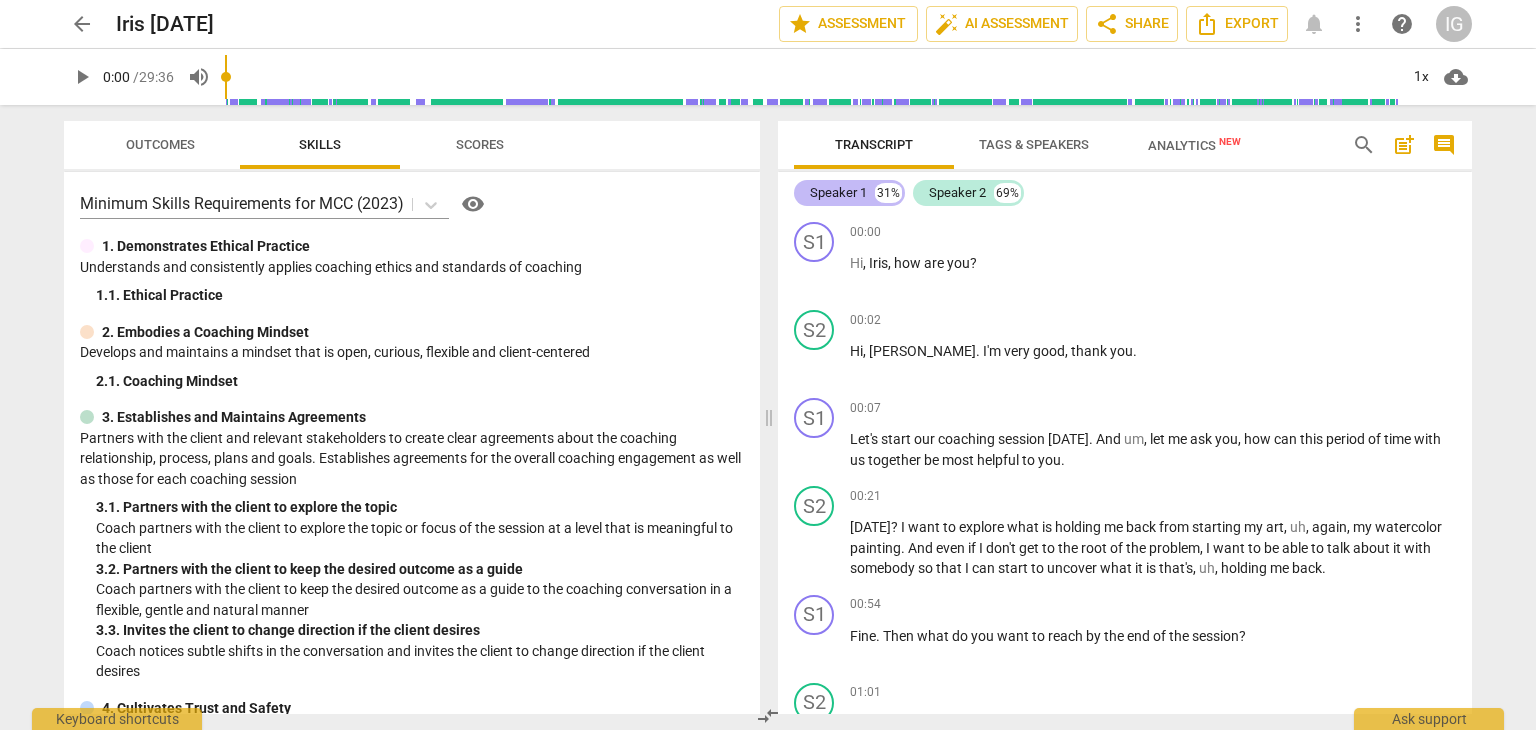 click on "Speaker 1" at bounding box center (838, 193) 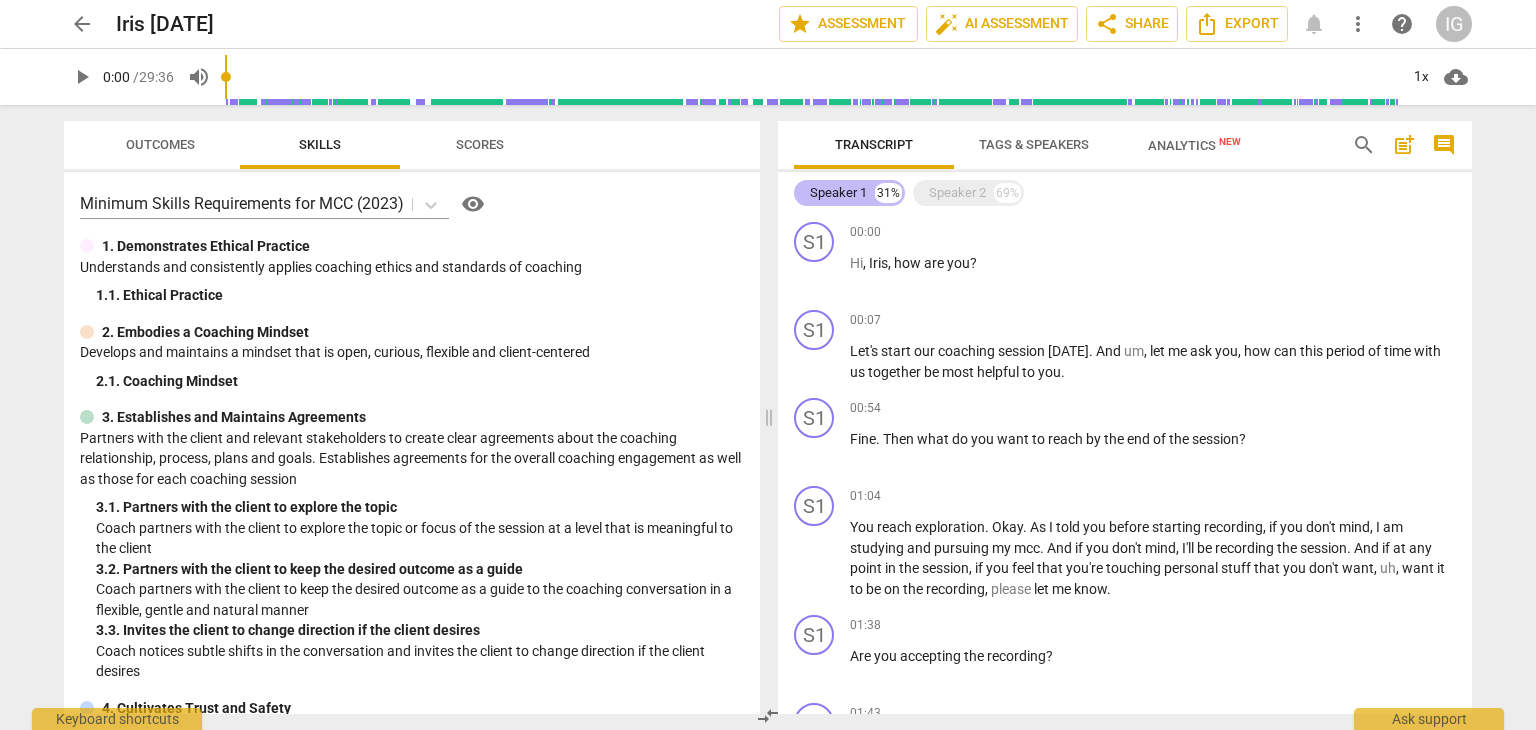 click on "Speaker 1" at bounding box center [838, 193] 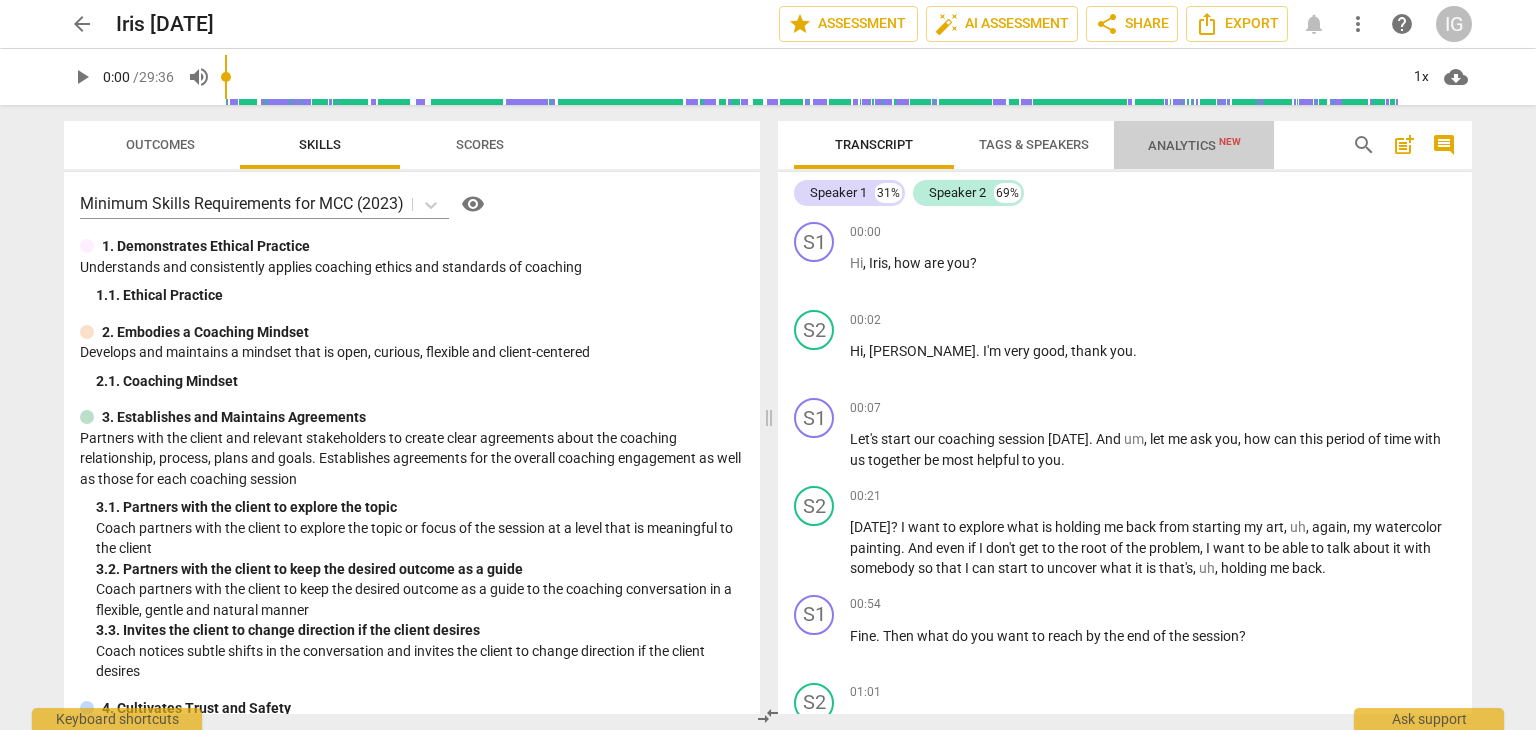 click on "Analytics   New" at bounding box center [1194, 145] 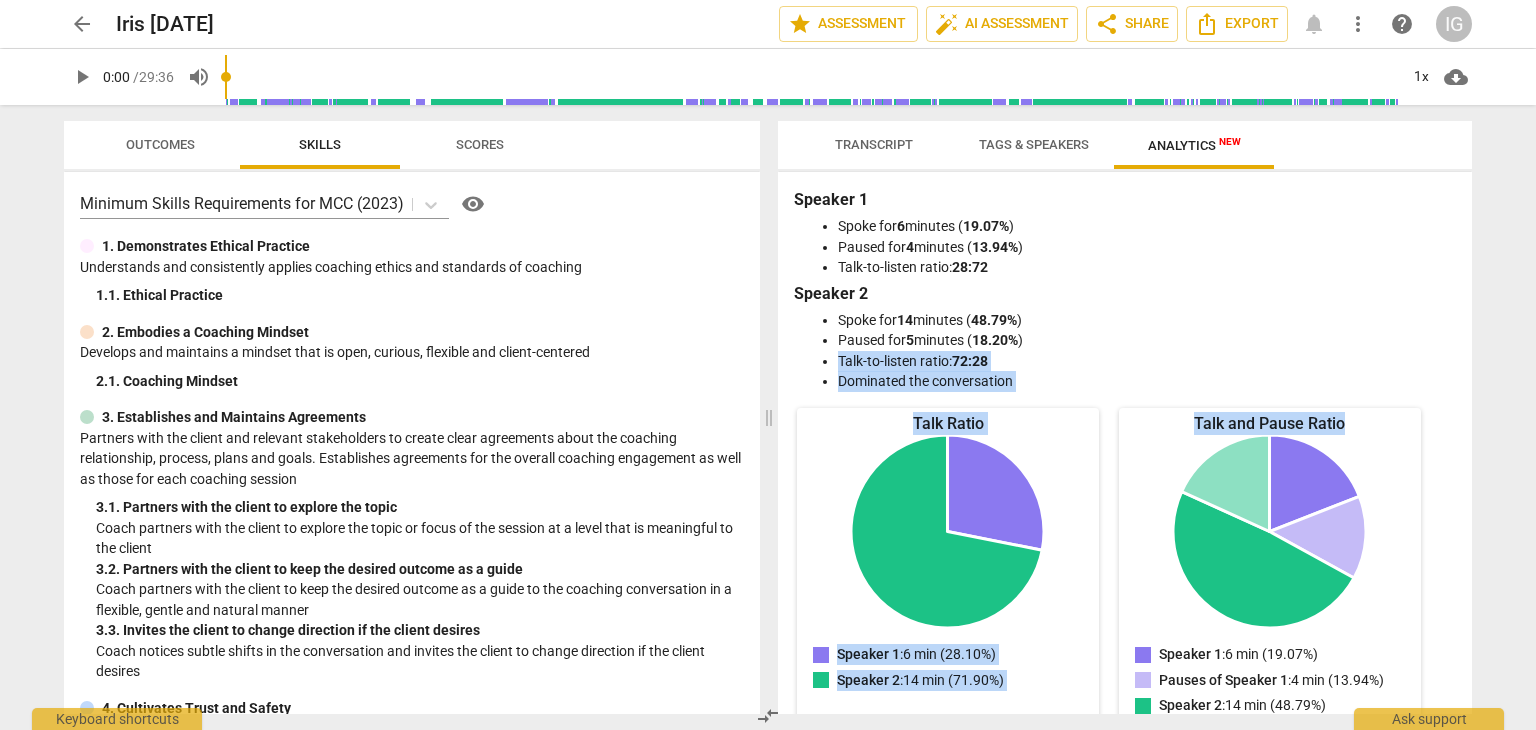 drag, startPoint x: 1472, startPoint y: 335, endPoint x: 1472, endPoint y: 408, distance: 73 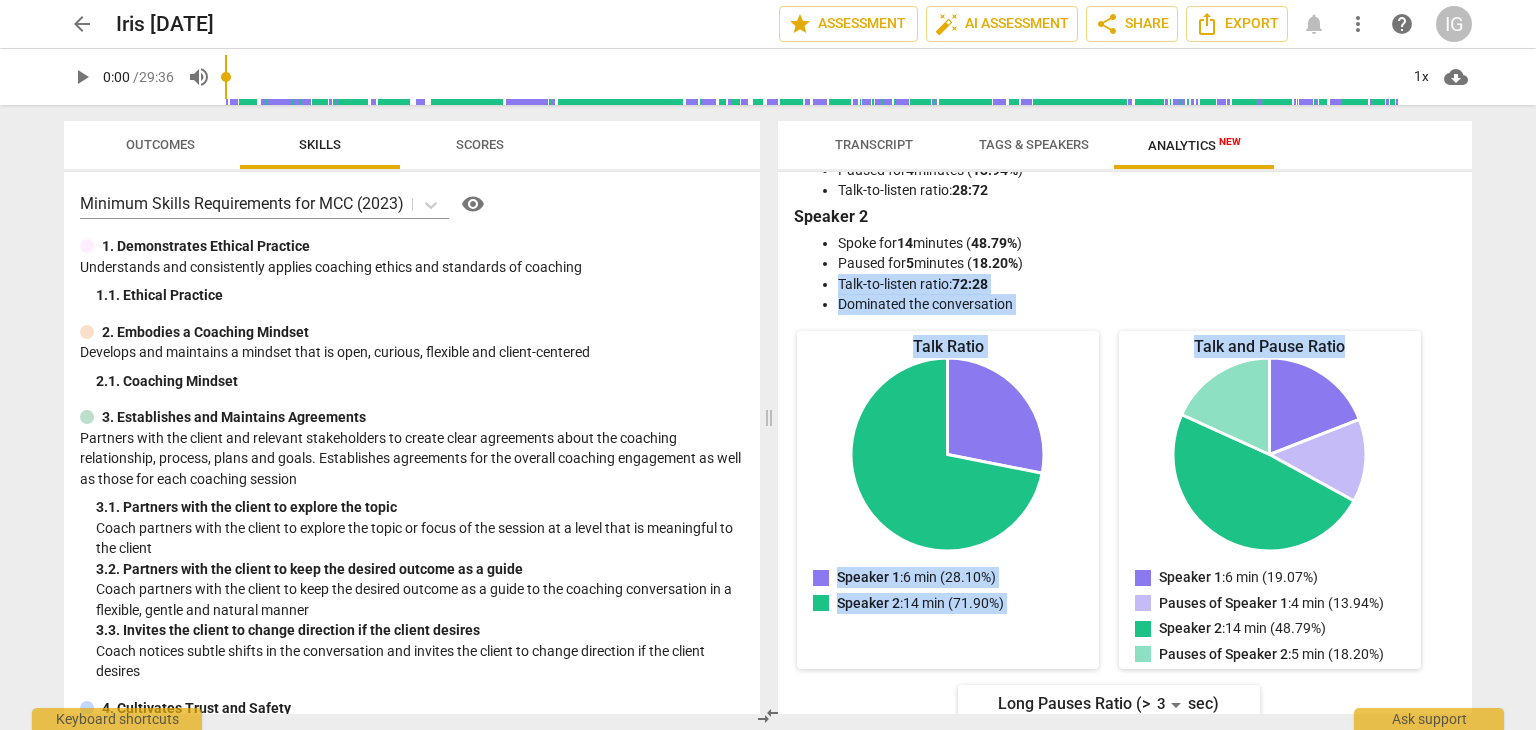 scroll, scrollTop: 0, scrollLeft: 0, axis: both 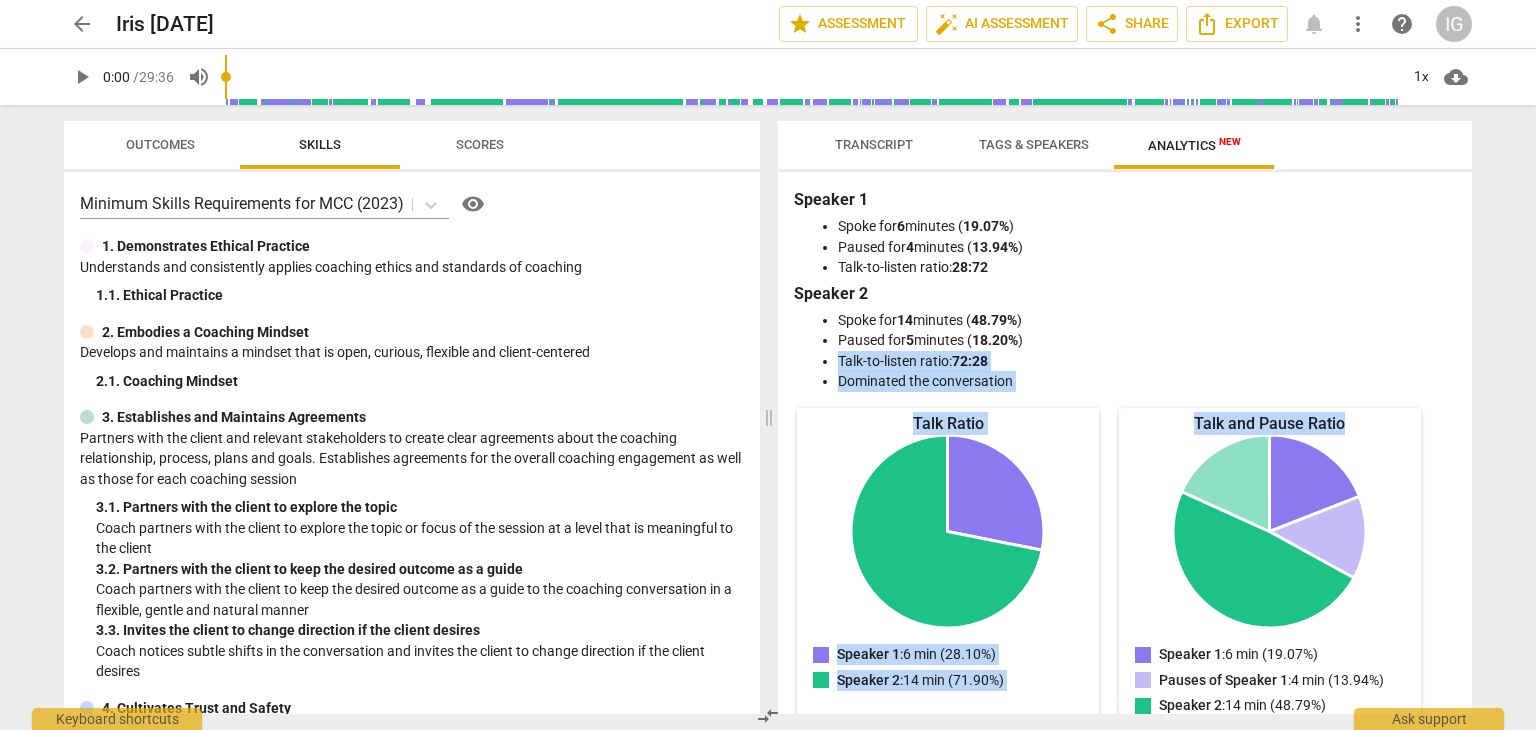 click on "Tags & Speakers" at bounding box center [1034, 145] 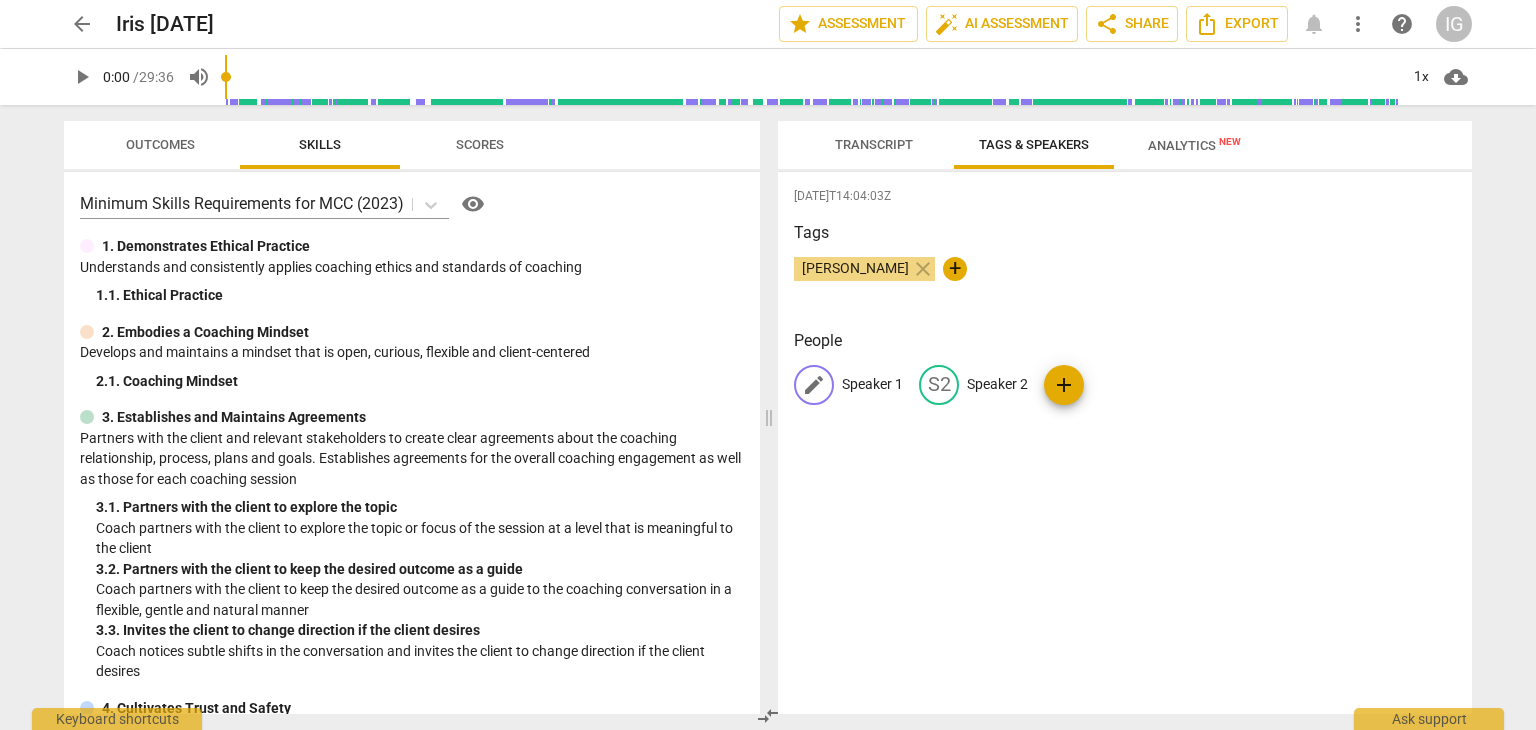 click on "Speaker 1" at bounding box center [872, 384] 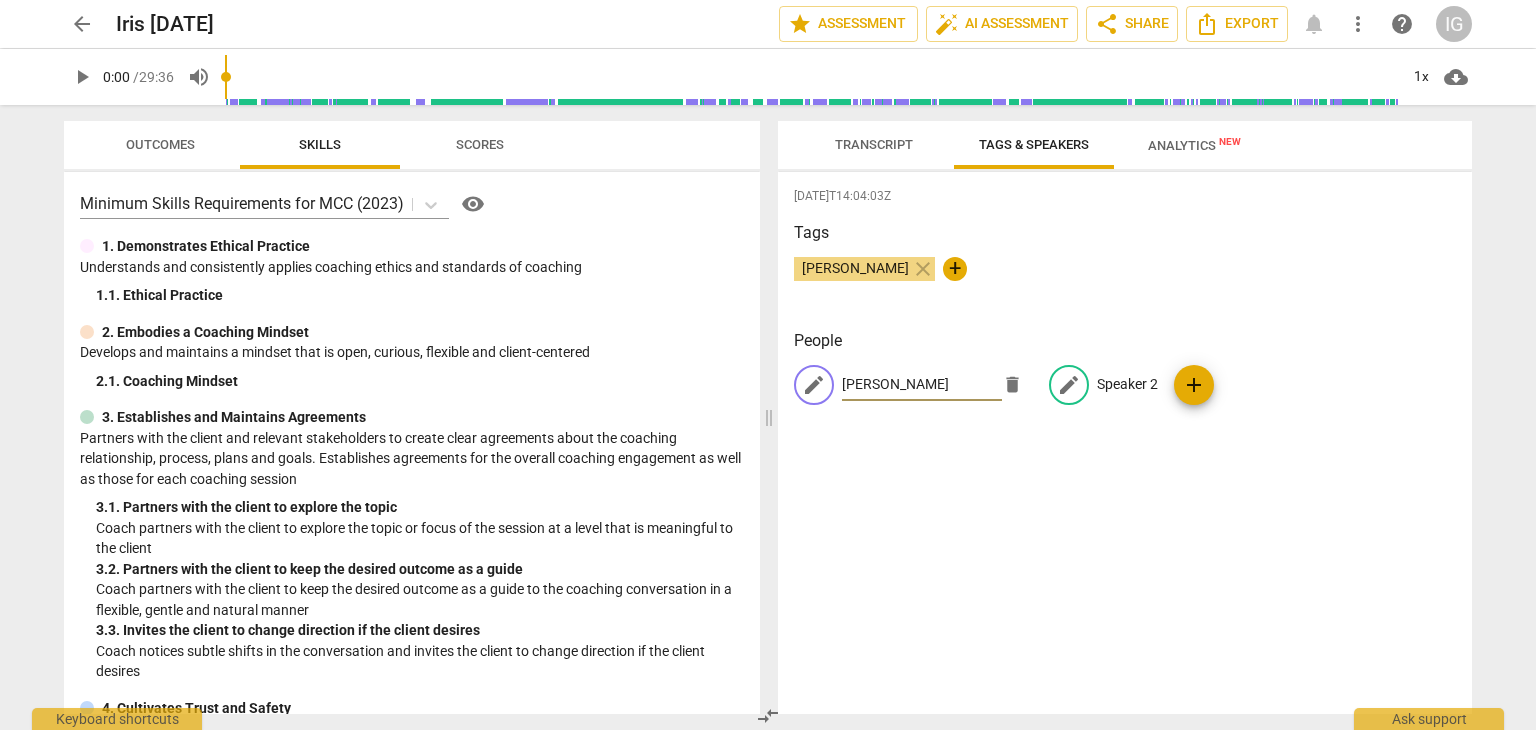 type on "[PERSON_NAME]" 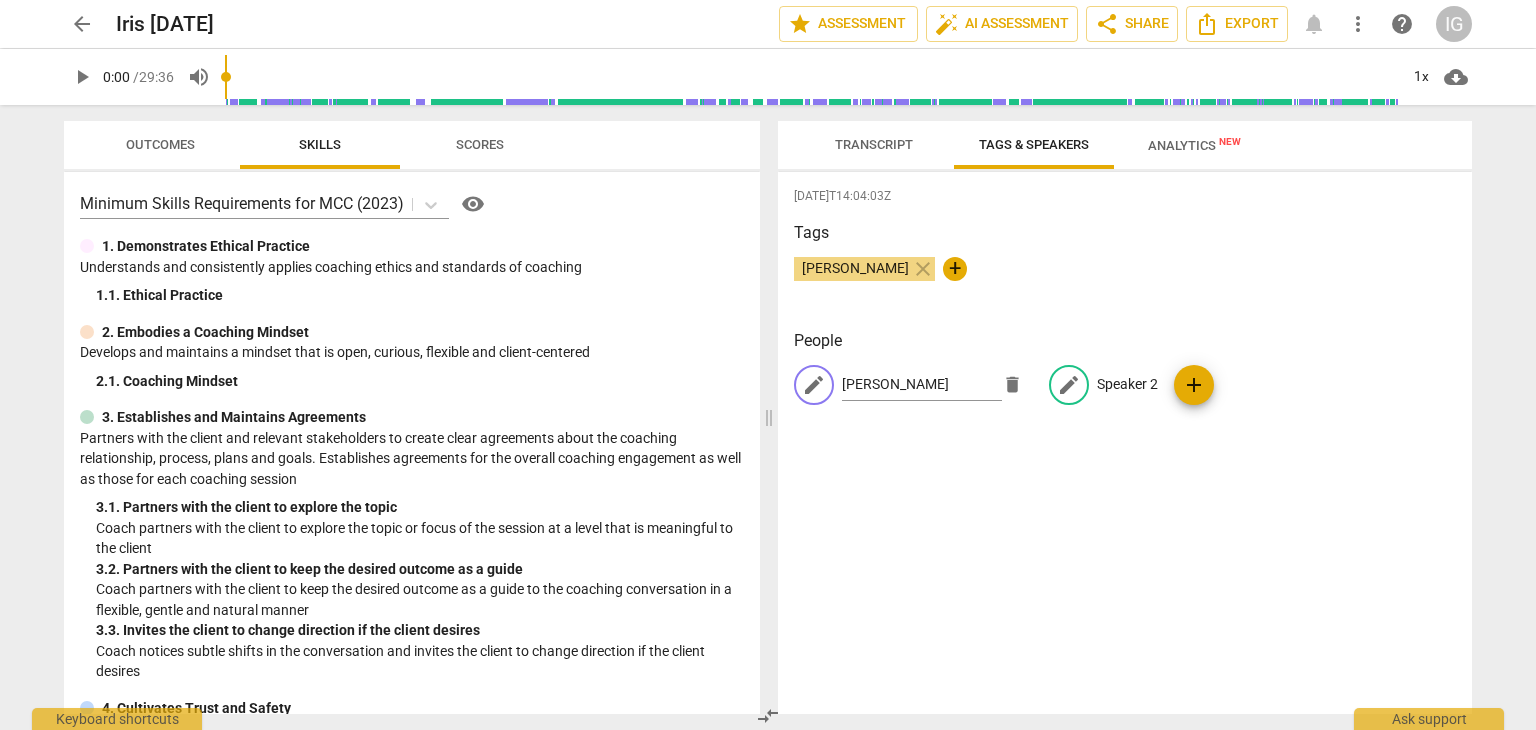 click on "Speaker 2" at bounding box center [1127, 384] 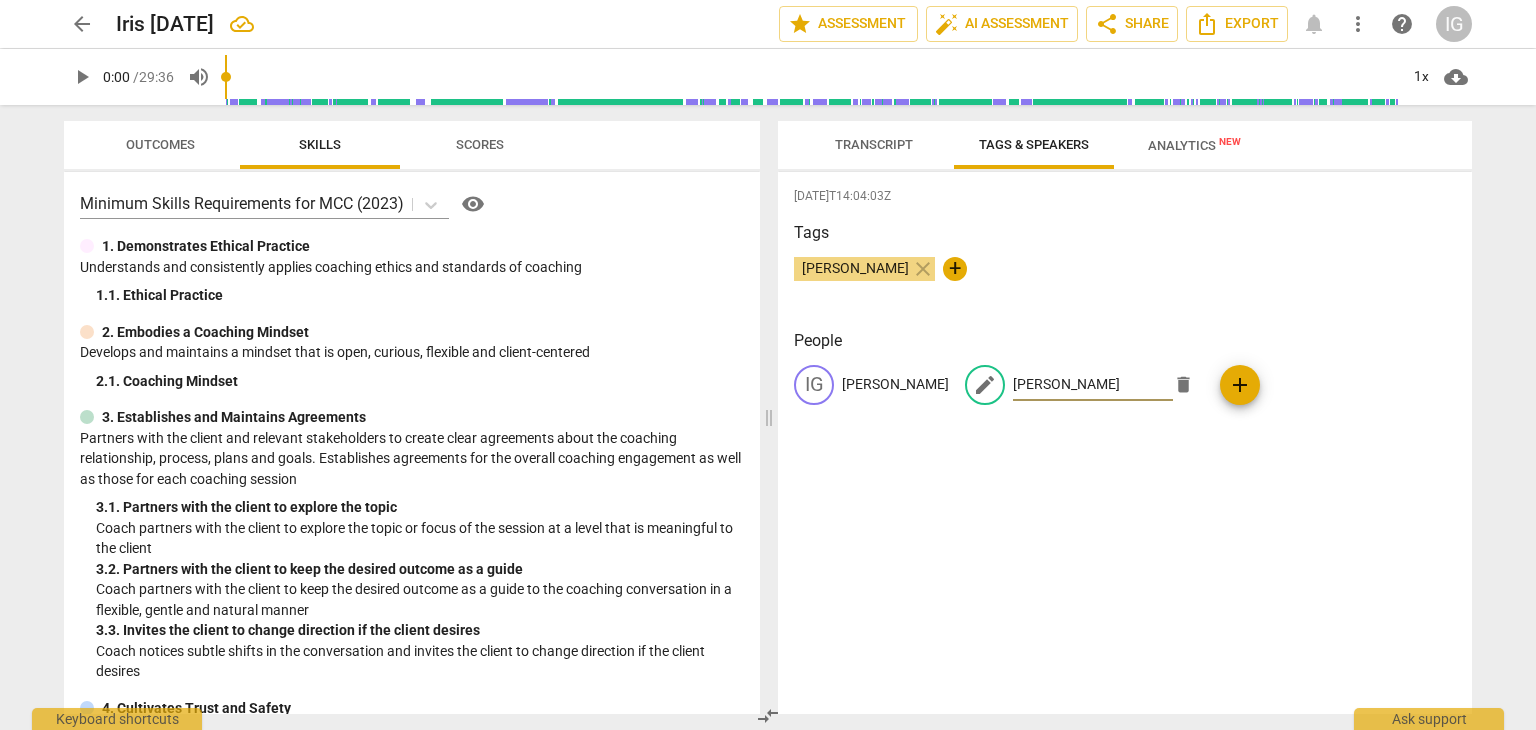type on "[PERSON_NAME]" 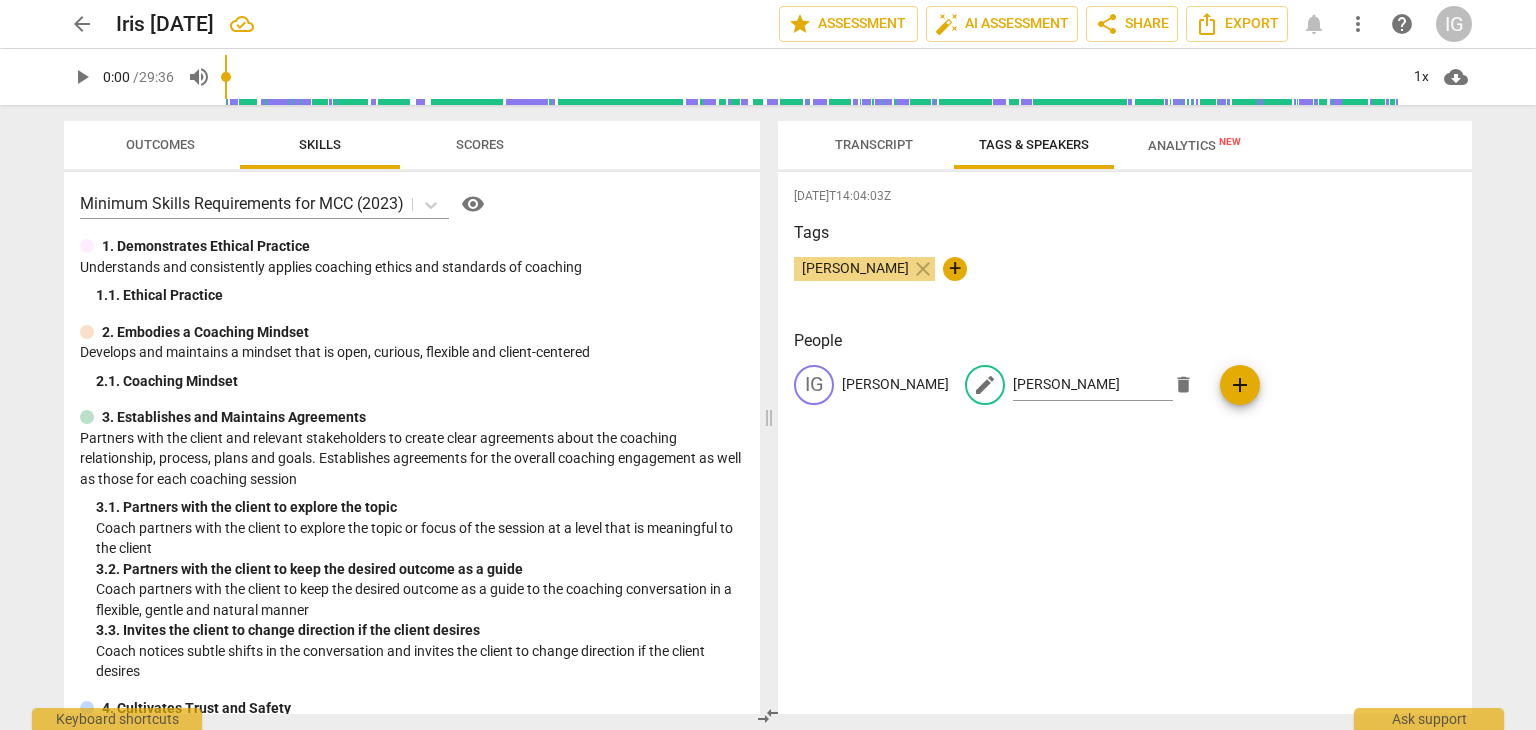 click on "[DATE]T14:04:03Z Tags [PERSON_NAME] close + People IG [PERSON_NAME] edit [PERSON_NAME] delete add" at bounding box center [1125, 443] 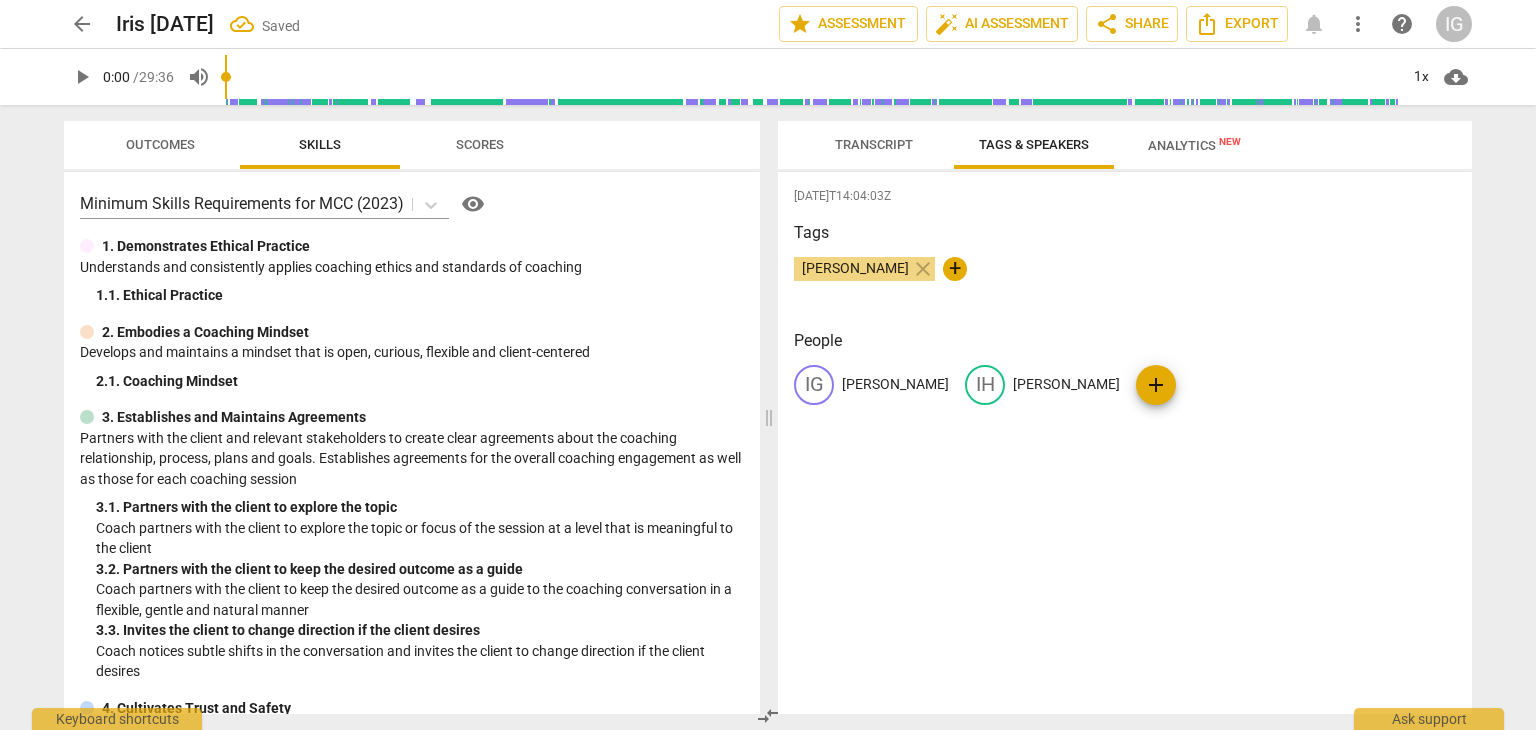 click on "Transcript" at bounding box center [874, 145] 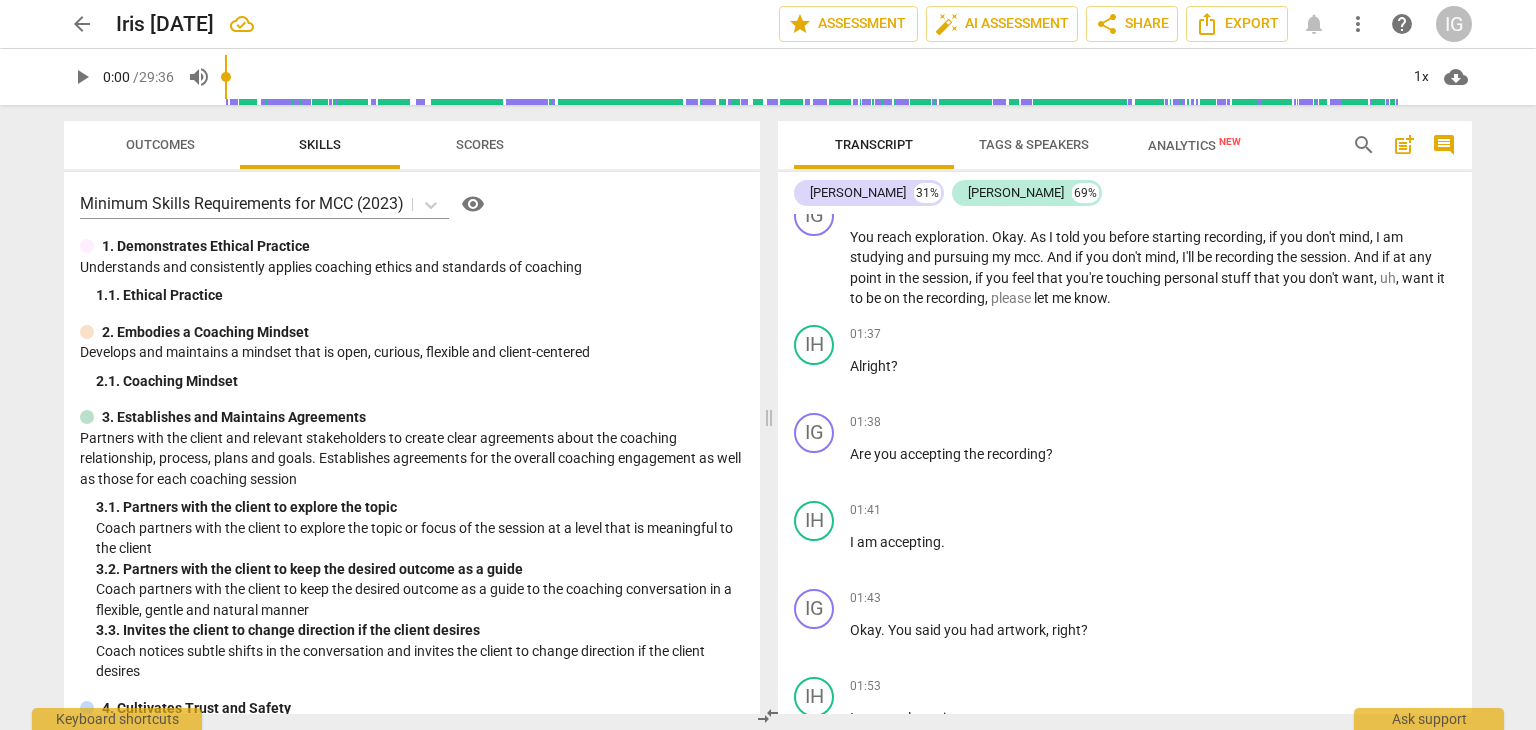 scroll, scrollTop: 0, scrollLeft: 0, axis: both 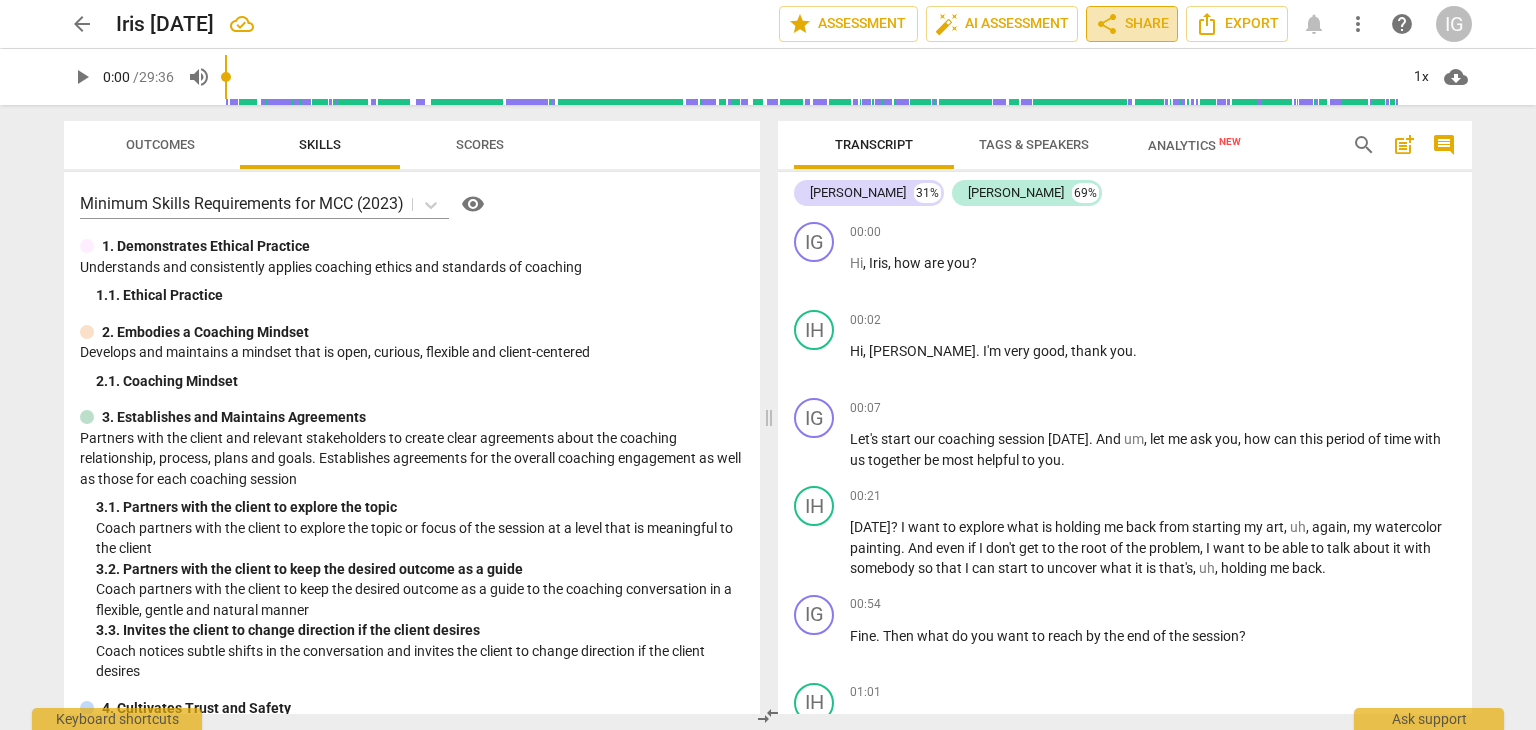 click on "share" at bounding box center [1107, 24] 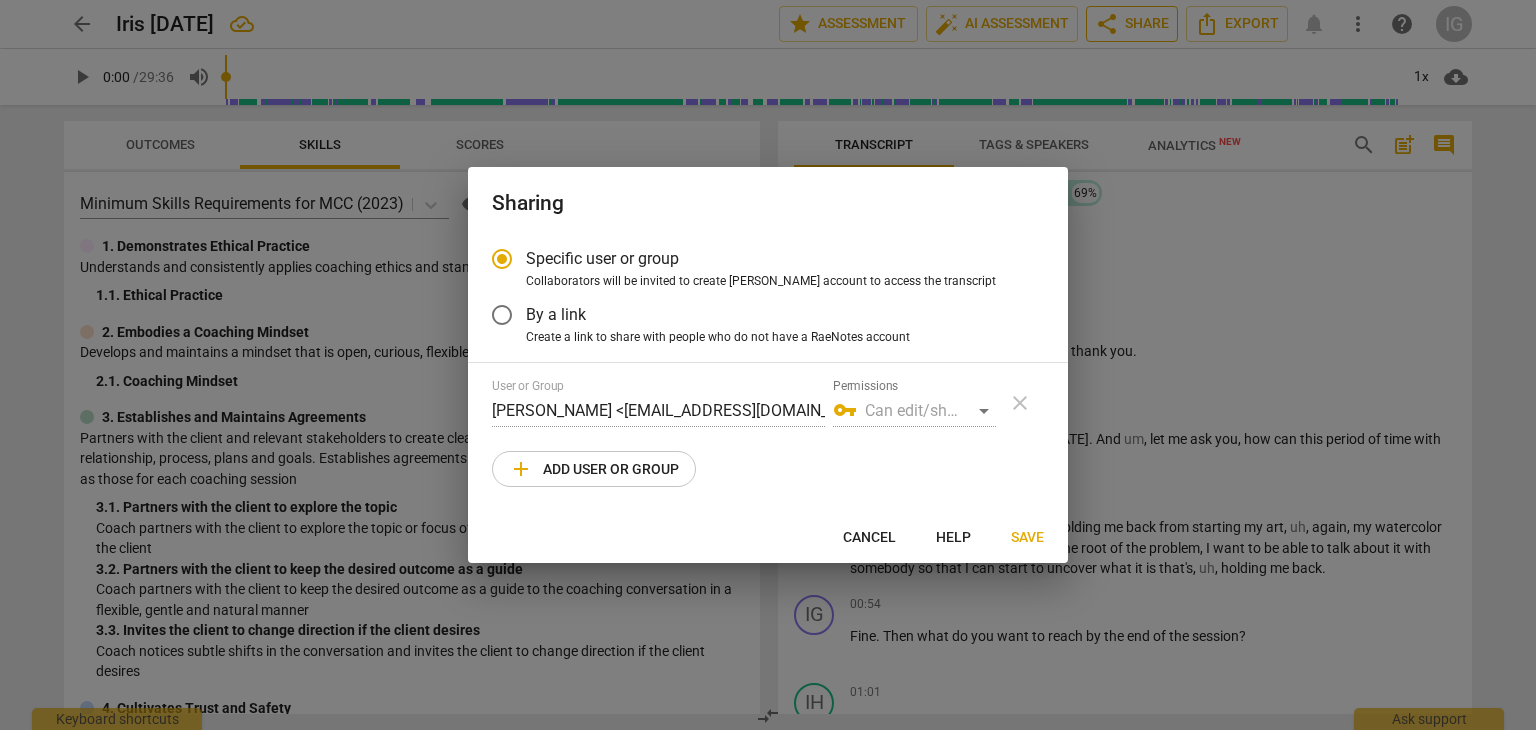 radio on "false" 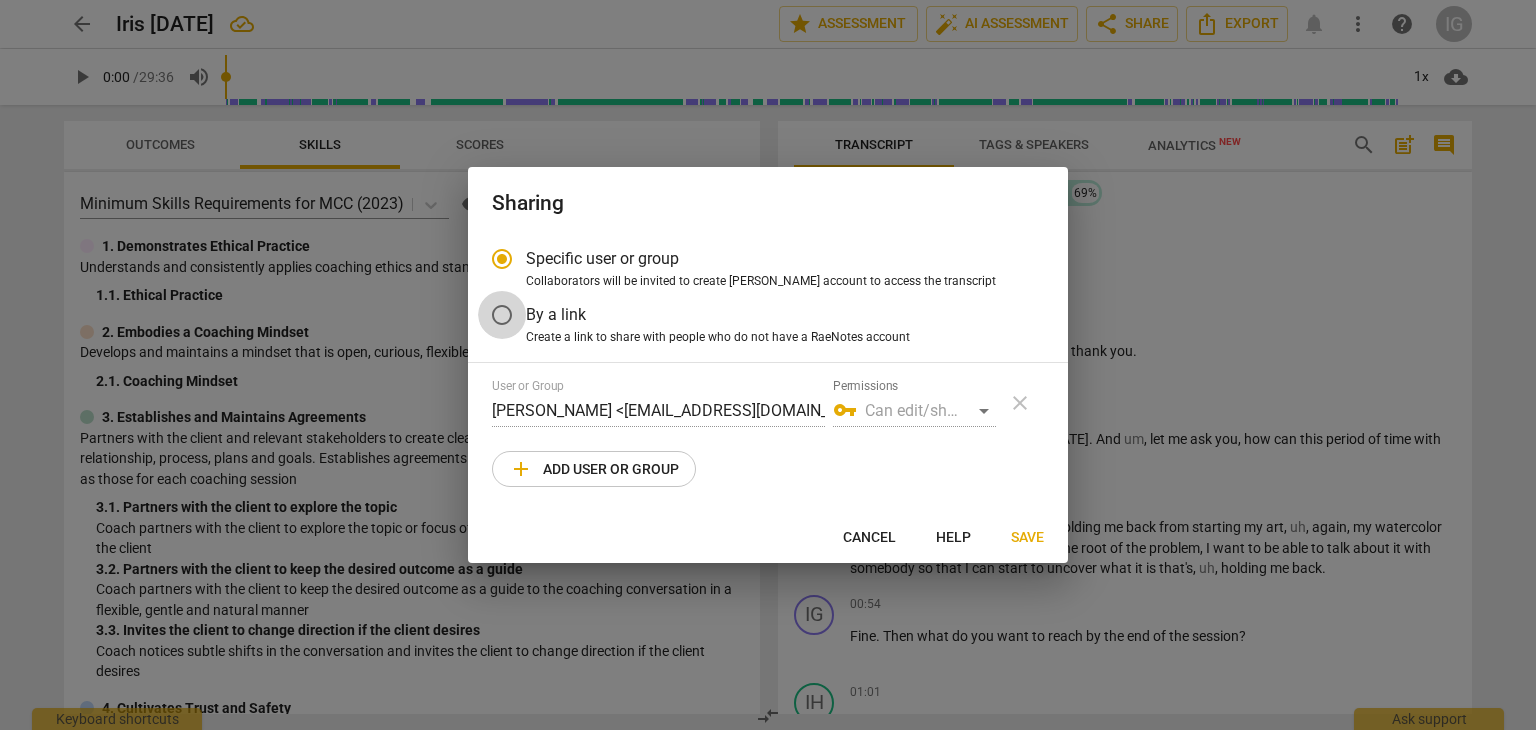 click on "By a link" at bounding box center [502, 315] 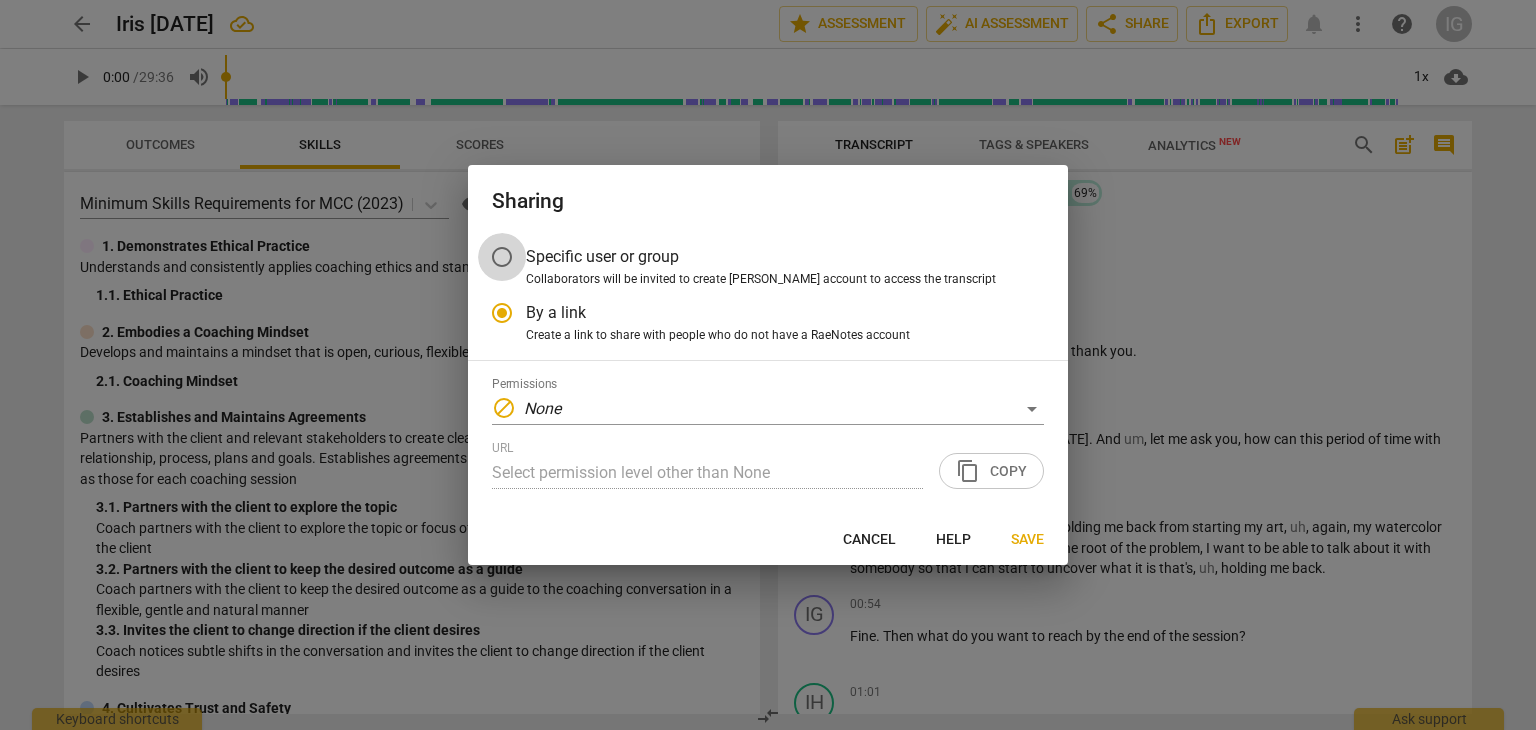 click on "Specific user or group" at bounding box center [502, 257] 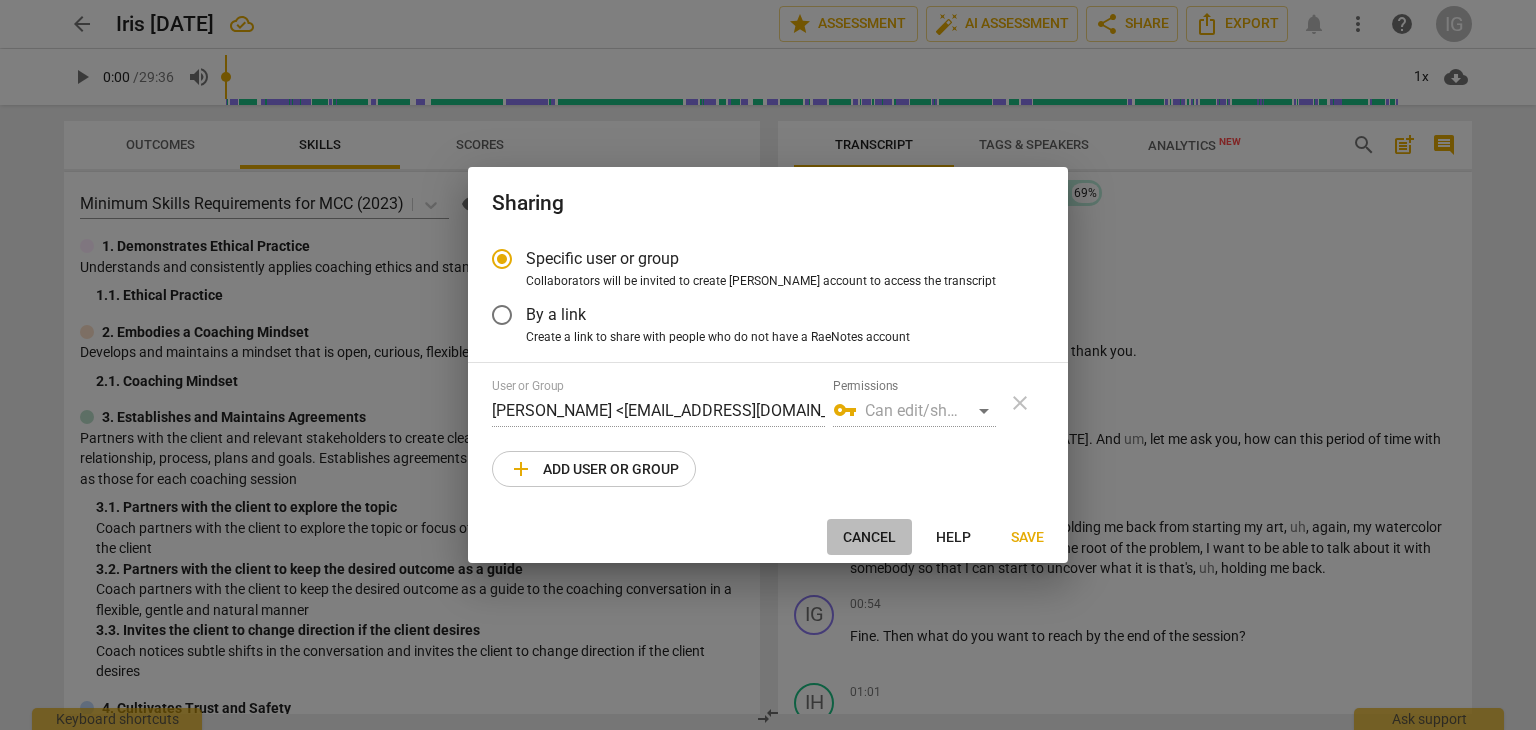 click on "Cancel" at bounding box center [869, 538] 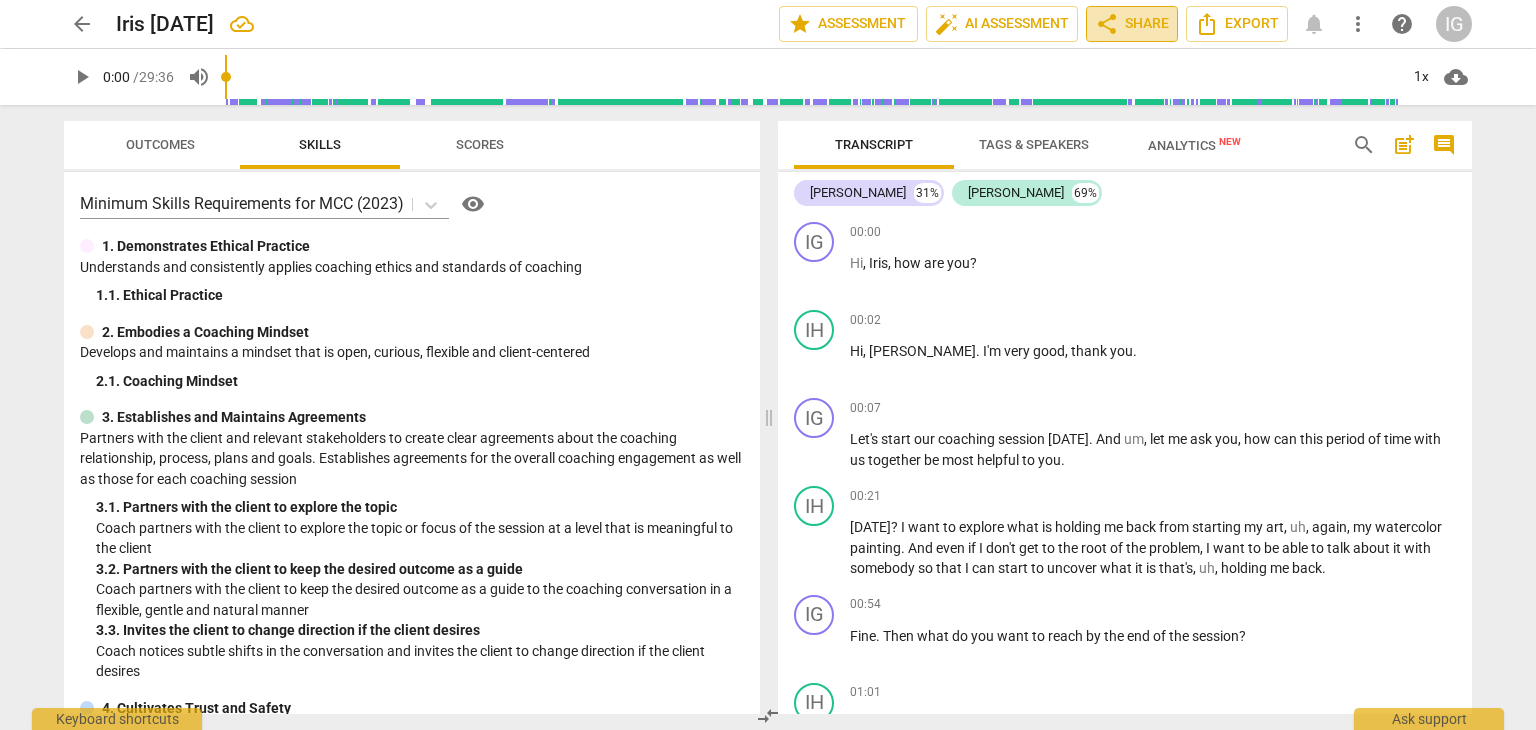 click on "share    Share" at bounding box center [1132, 24] 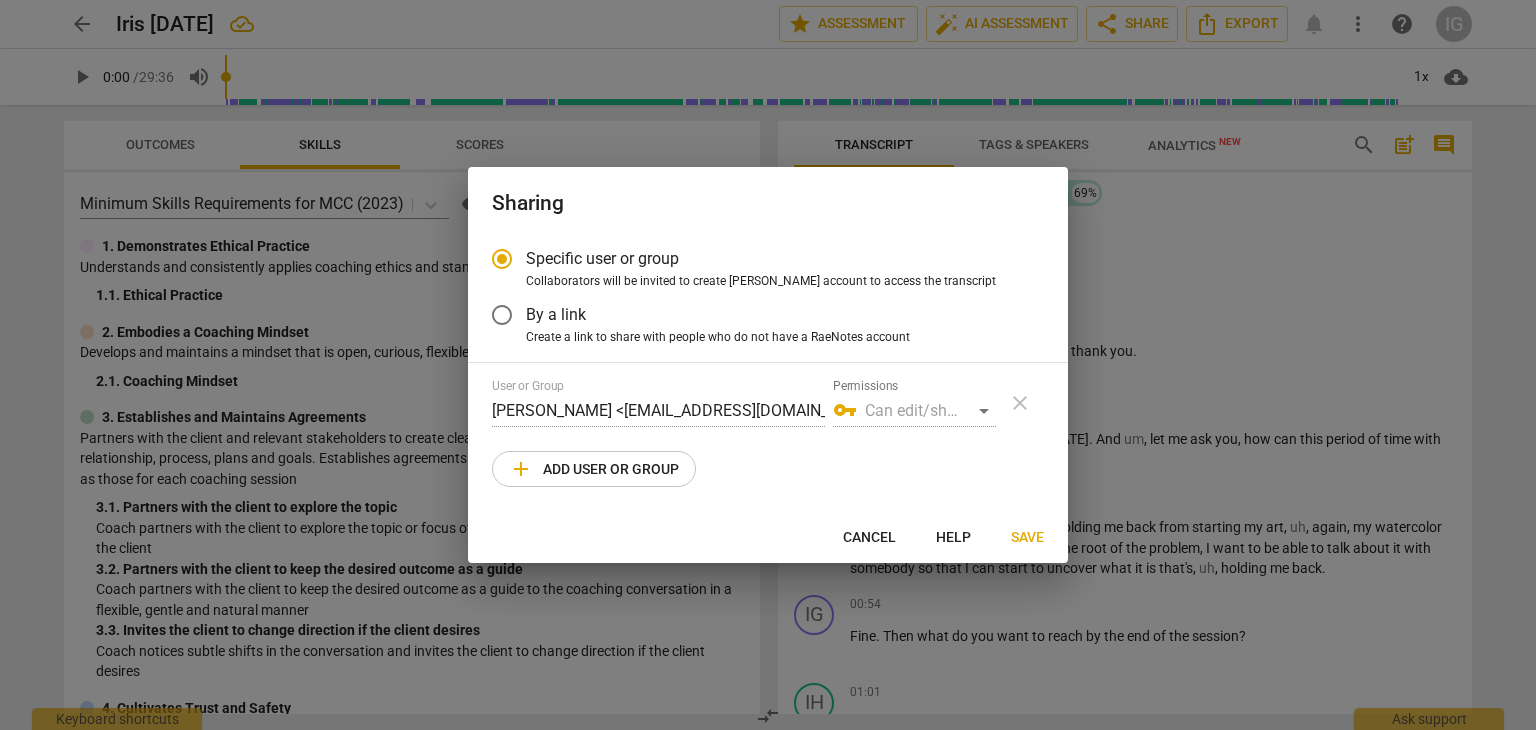 click on "vpn_key Can edit/share" at bounding box center (914, 411) 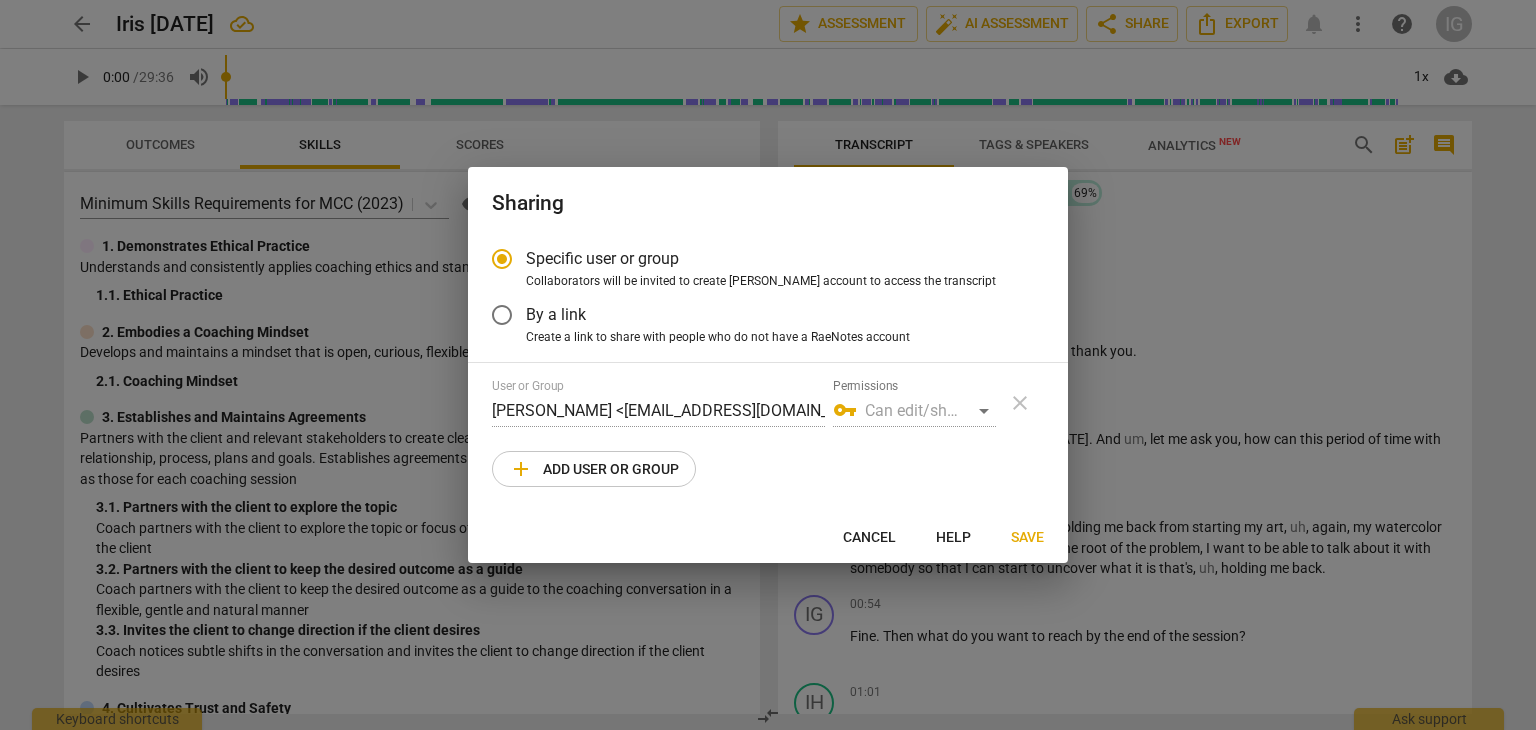 click on "Help" at bounding box center (953, 538) 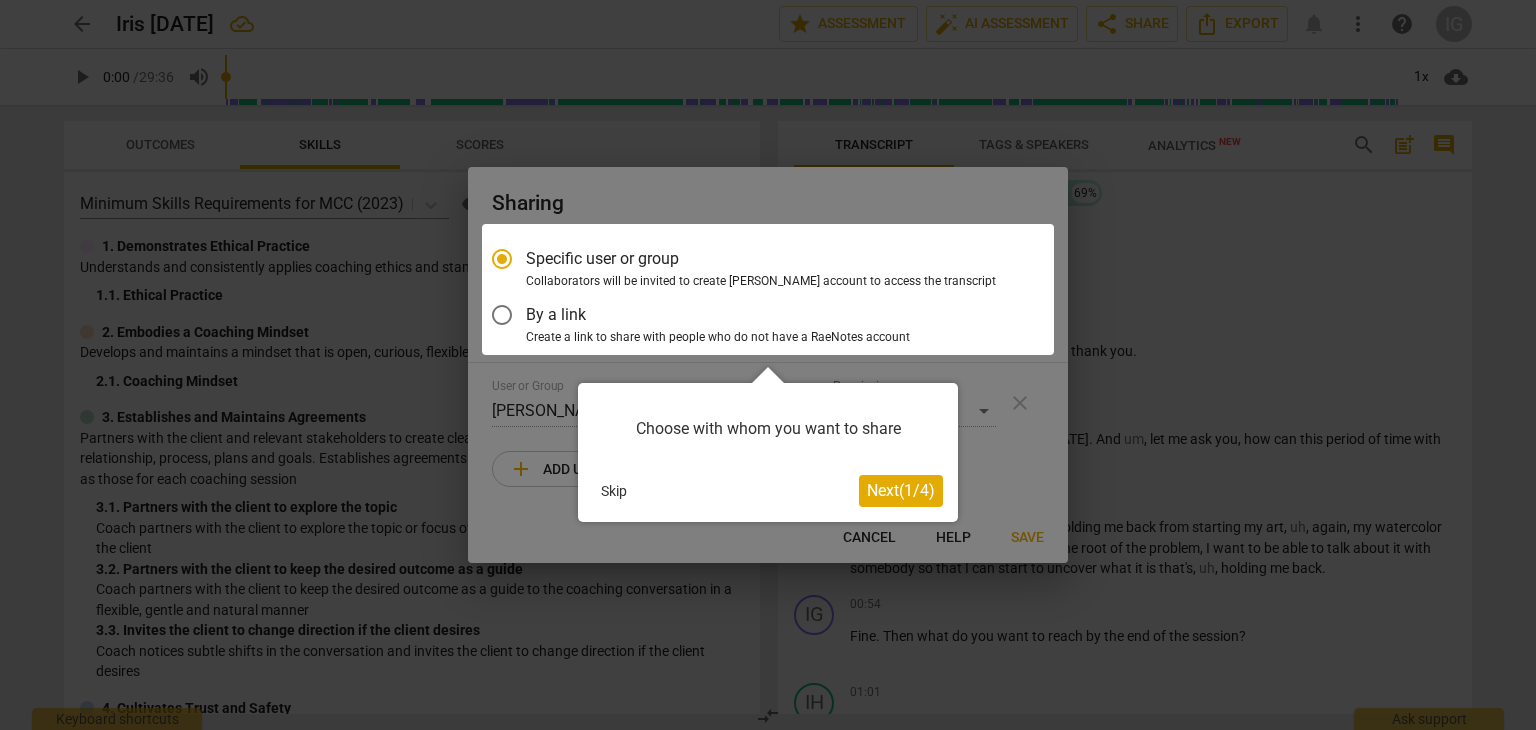 click on "Next  ( 1 / 4 )" at bounding box center [901, 490] 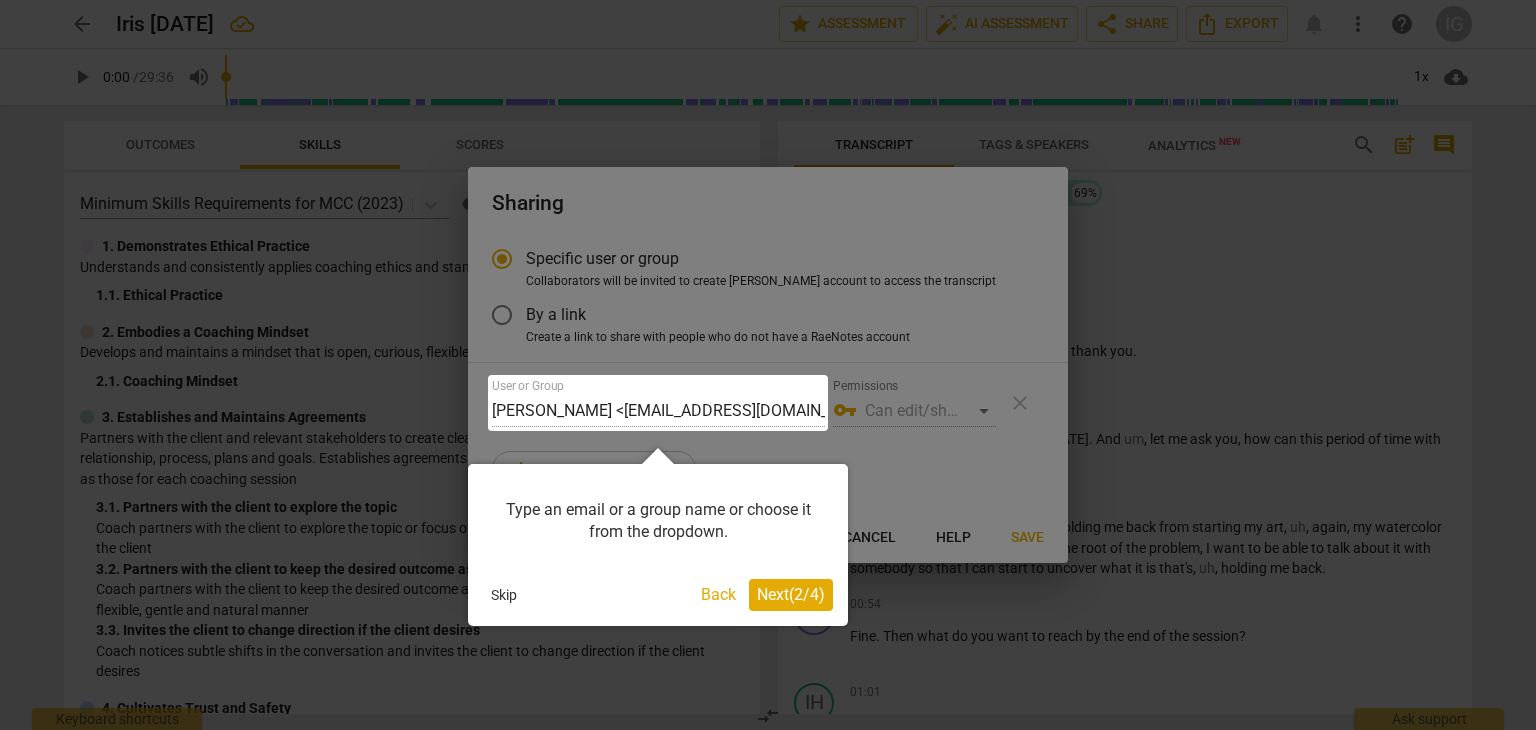 click on "Skip" at bounding box center [504, 595] 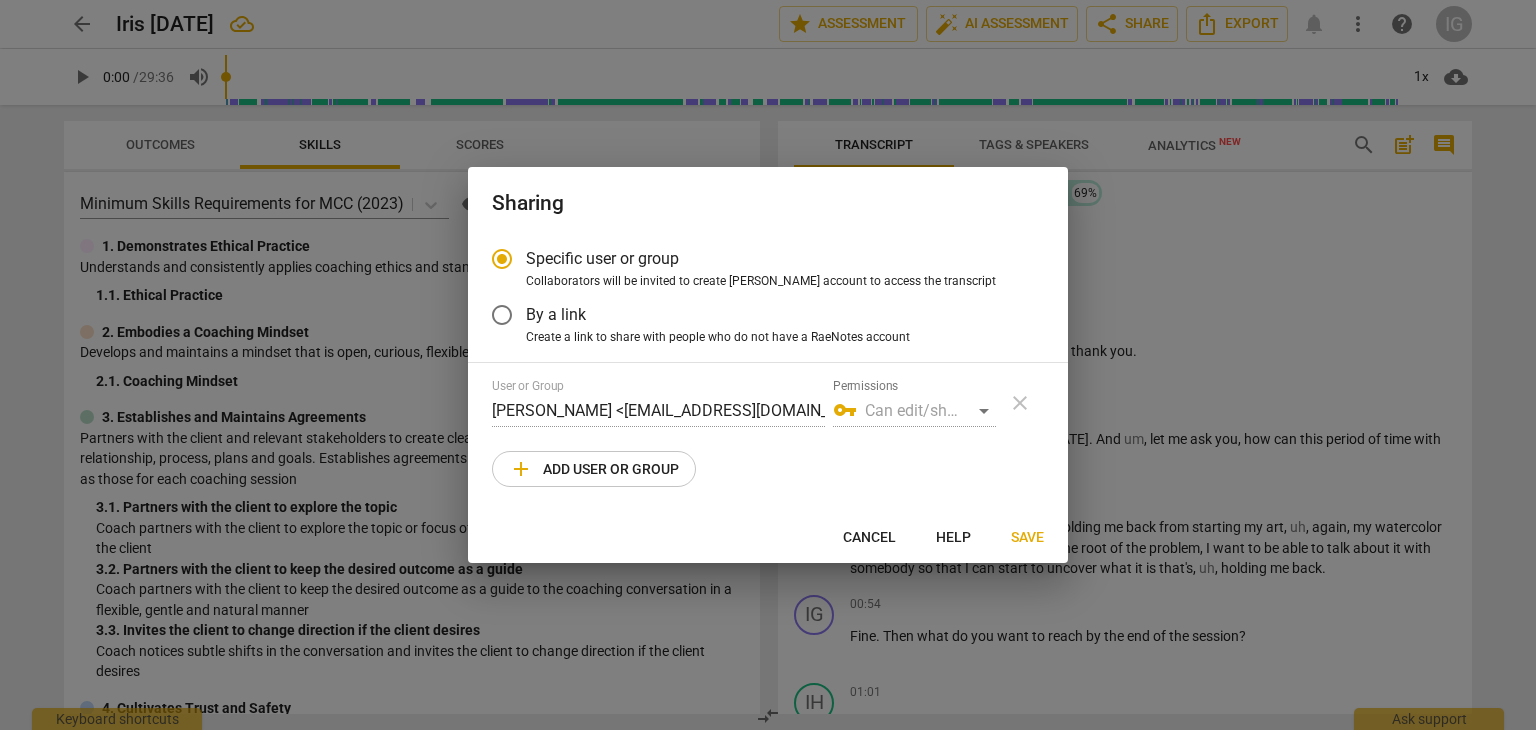 click on "add Add user or group" at bounding box center (594, 469) 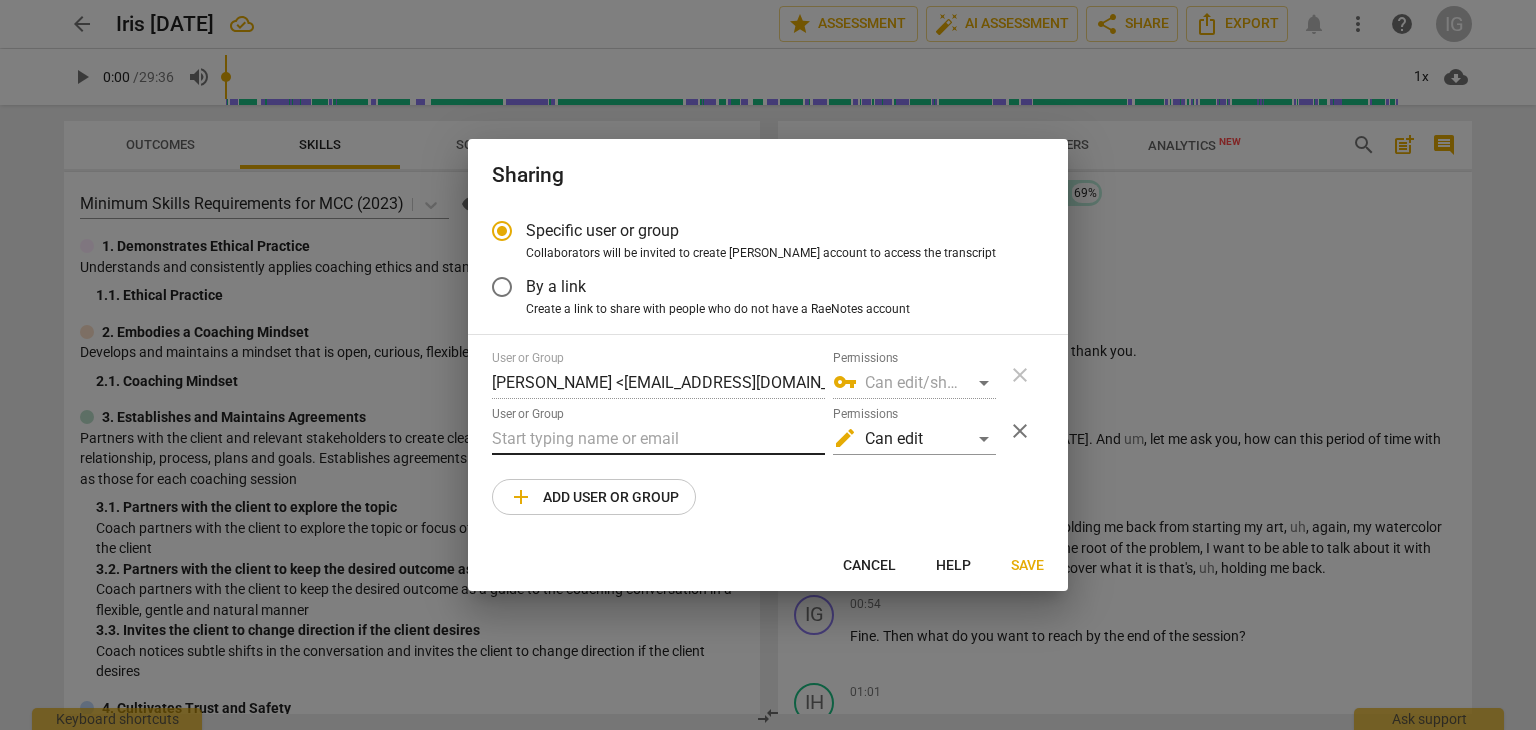 click at bounding box center [658, 439] 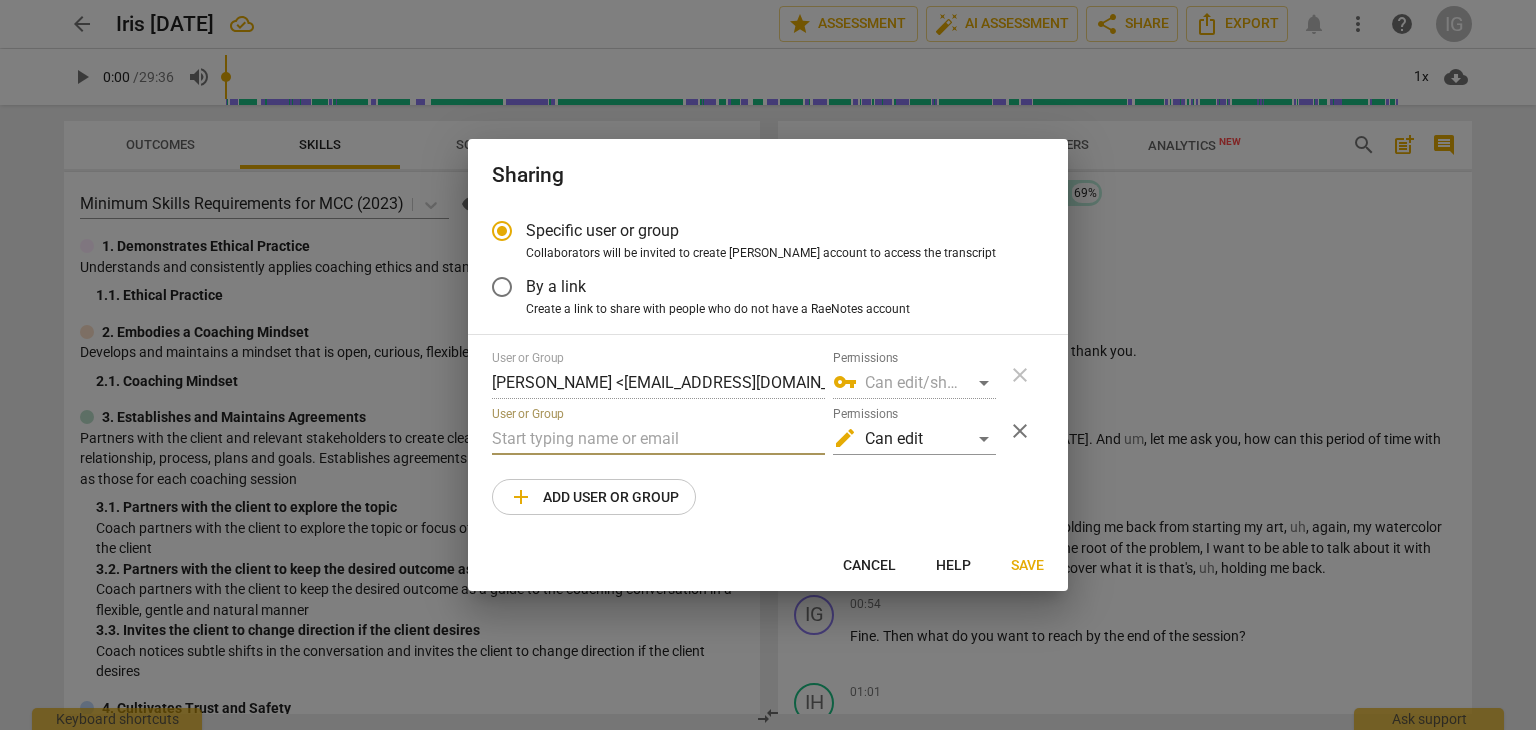 click at bounding box center (658, 439) 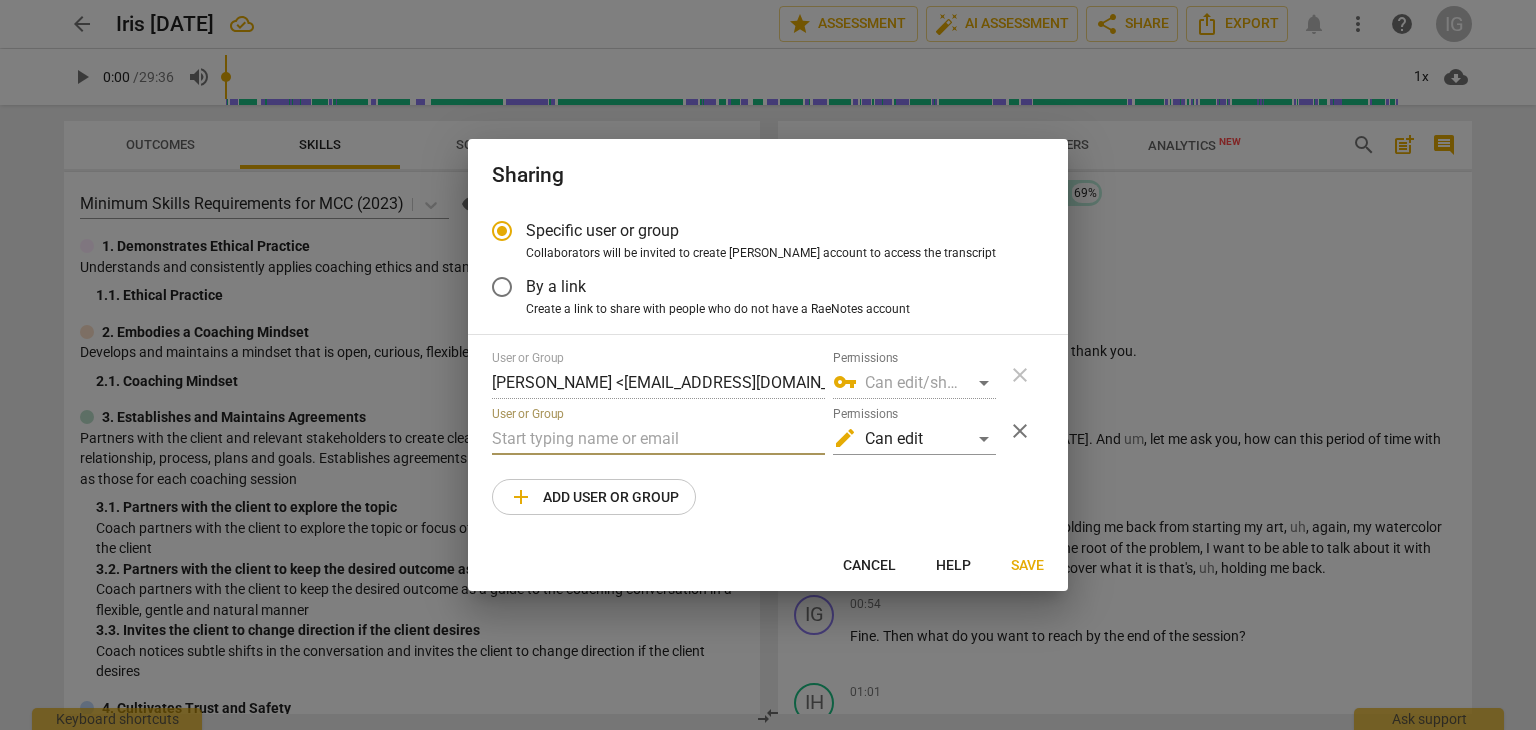 paste on "[EMAIL_ADDRESS][DOMAIN_NAME]> to:	[PERSON_NAME] <[EMAIL_ADDRESS][DOMAIN_NAME]>," 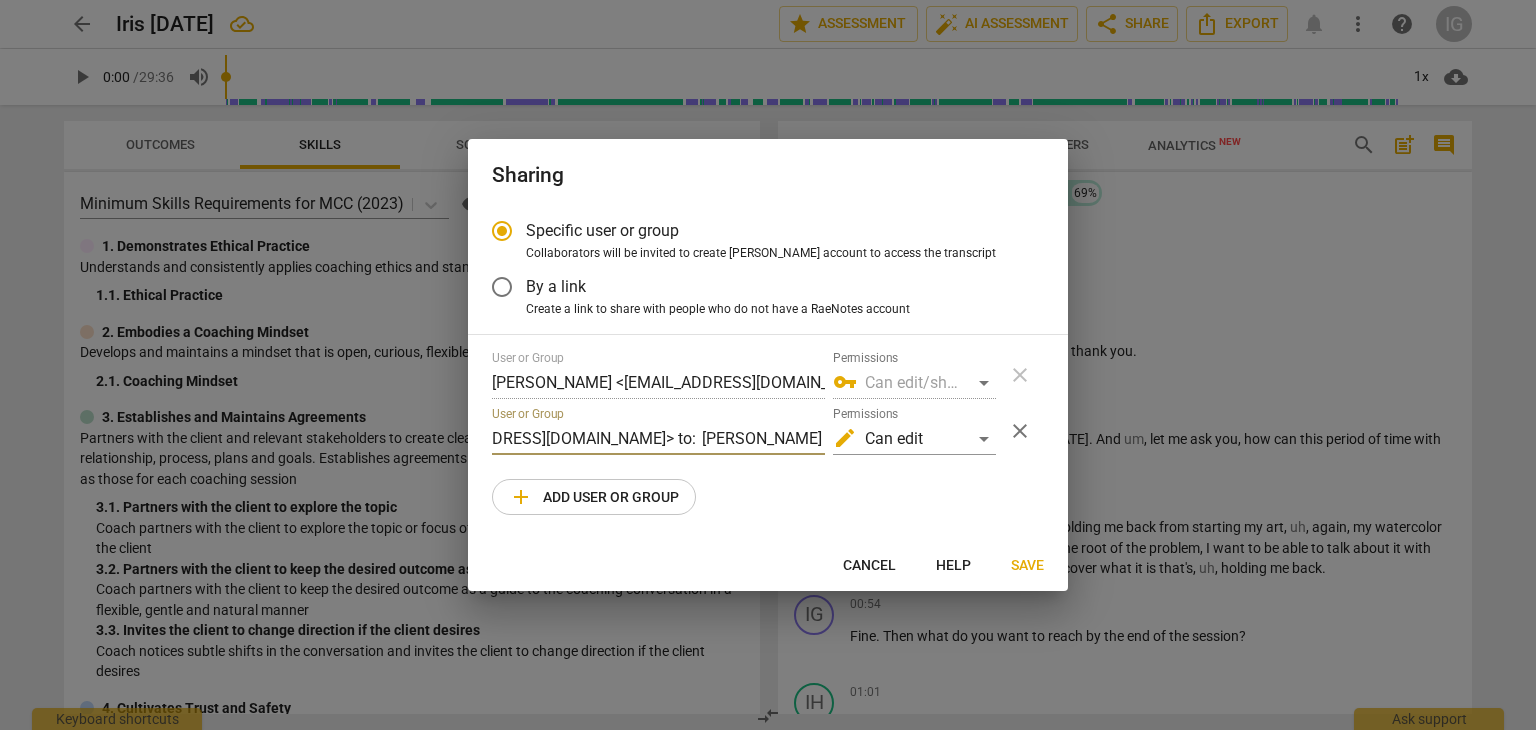 scroll, scrollTop: 0, scrollLeft: 0, axis: both 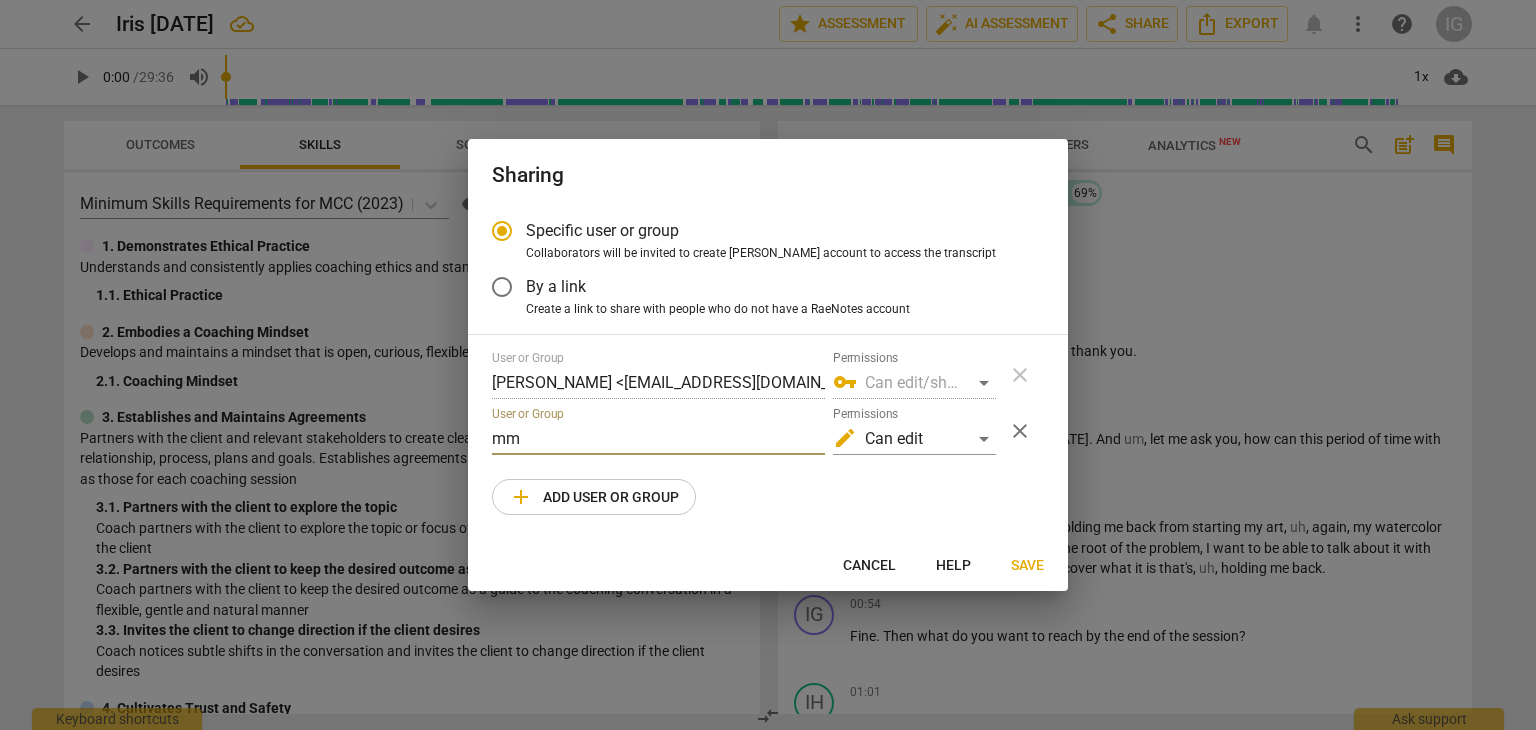 type on "m" 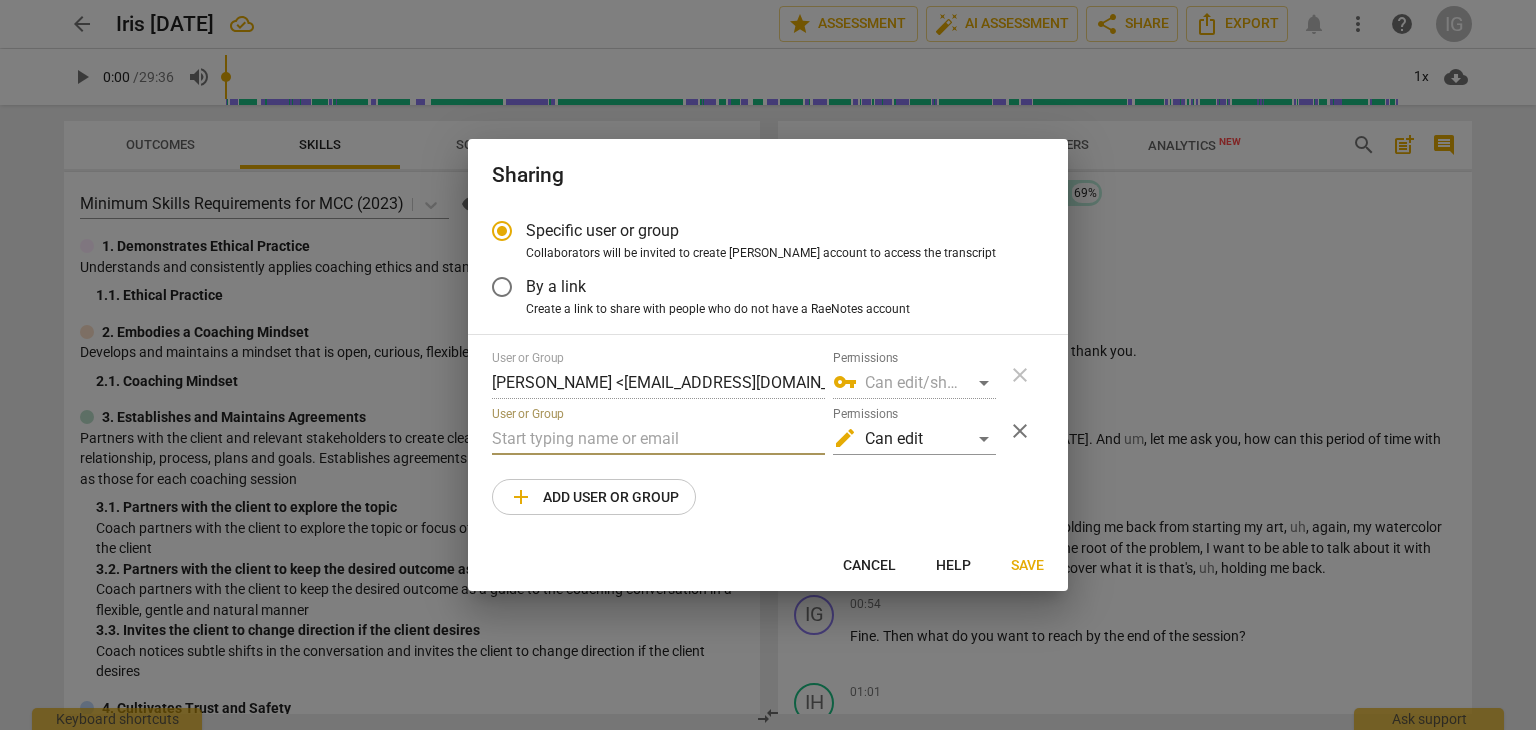 paste on "[EMAIL_ADDRESS][DOMAIN_NAME]> to:	[PERSON_NAME] <[EMAIL_ADDRESS][DOMAIN_NAME]>," 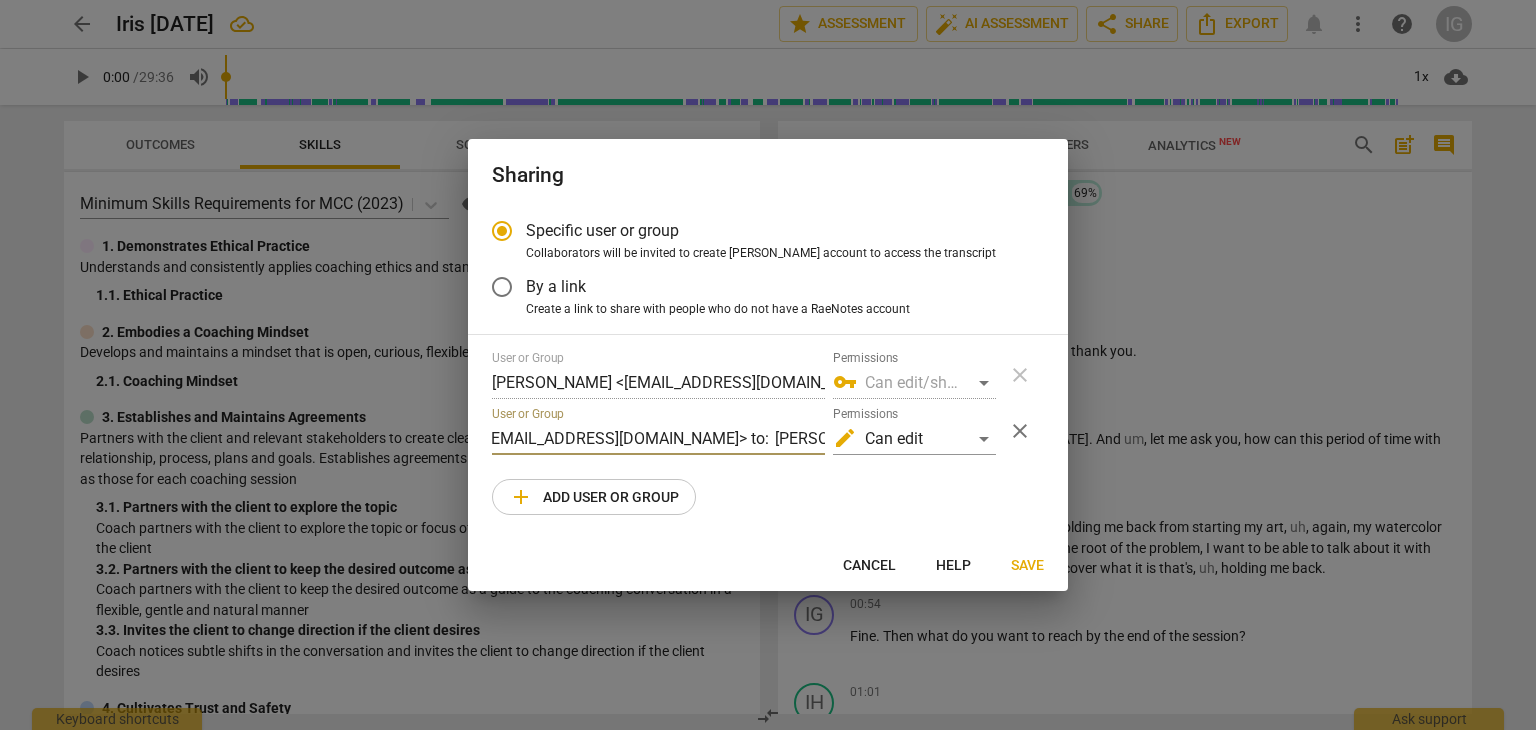 scroll, scrollTop: 0, scrollLeft: 0, axis: both 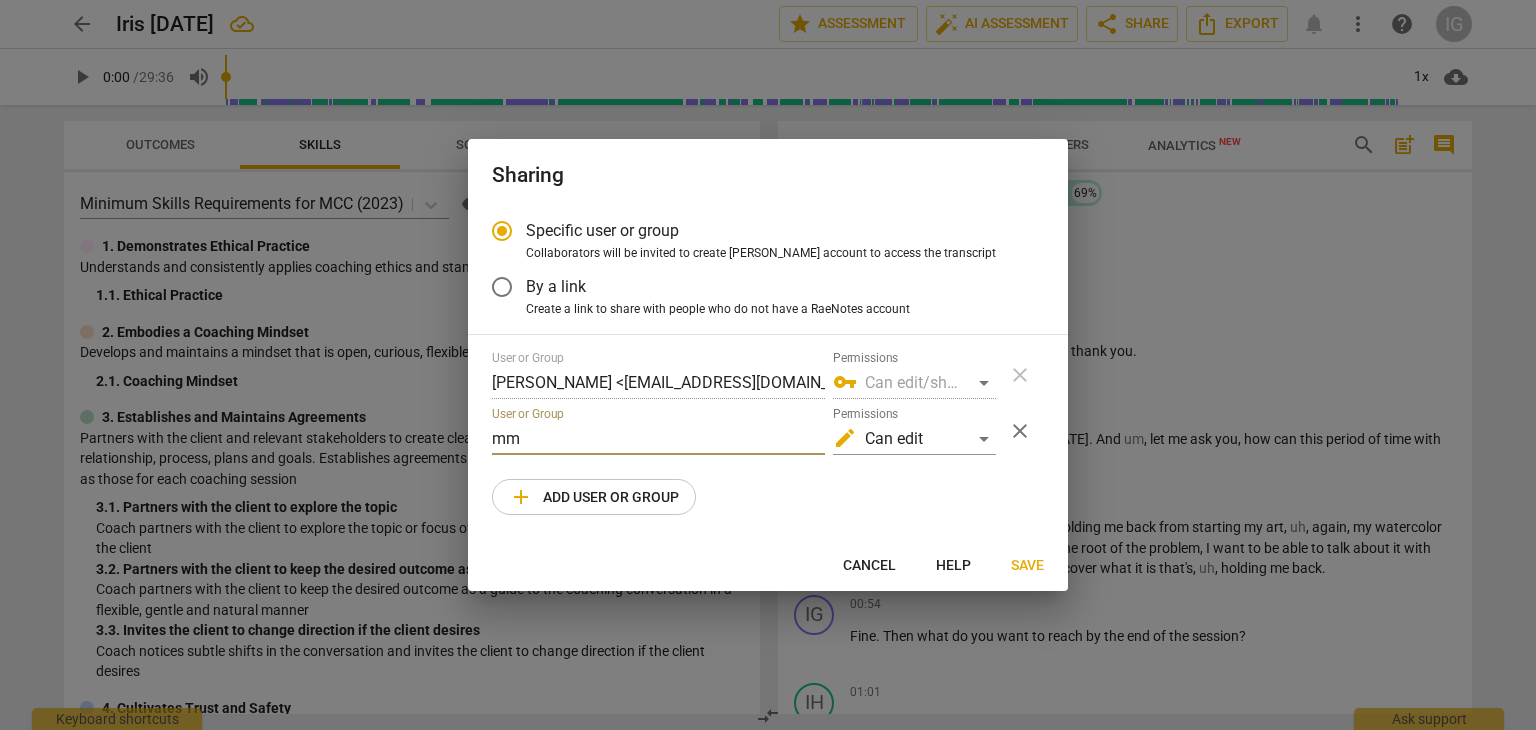 type on "m" 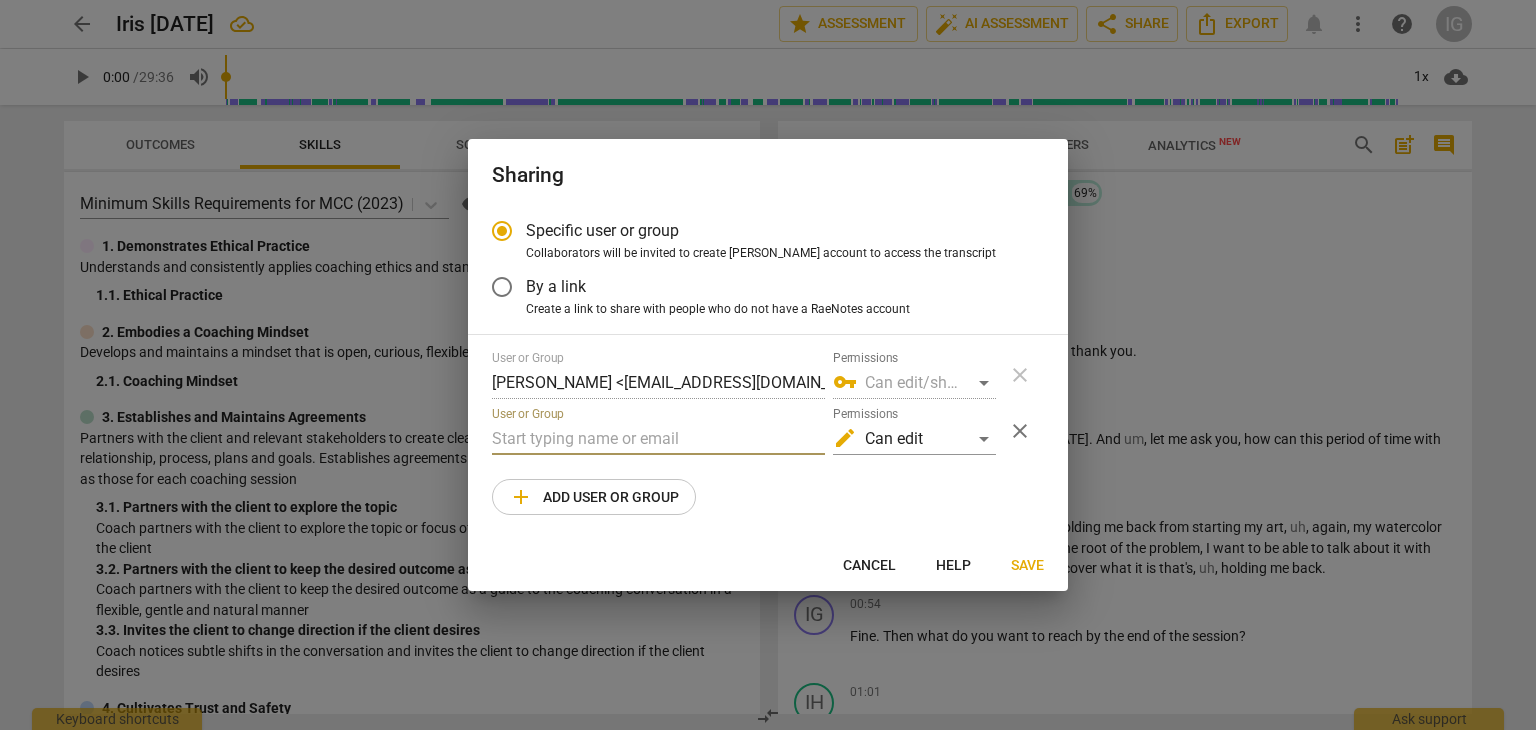 click at bounding box center [658, 439] 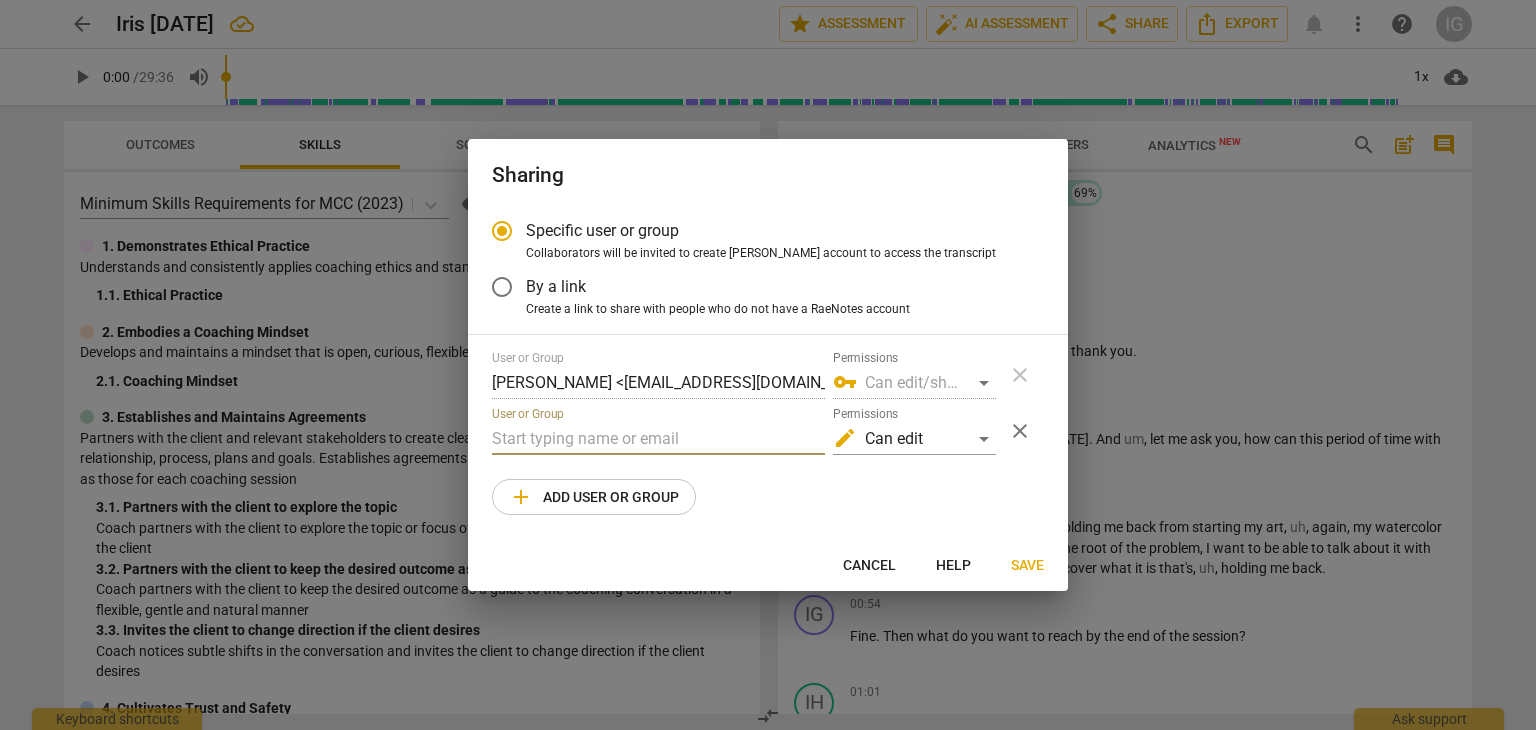 paste on "[EMAIL_ADDRESS][DOMAIN_NAME]" 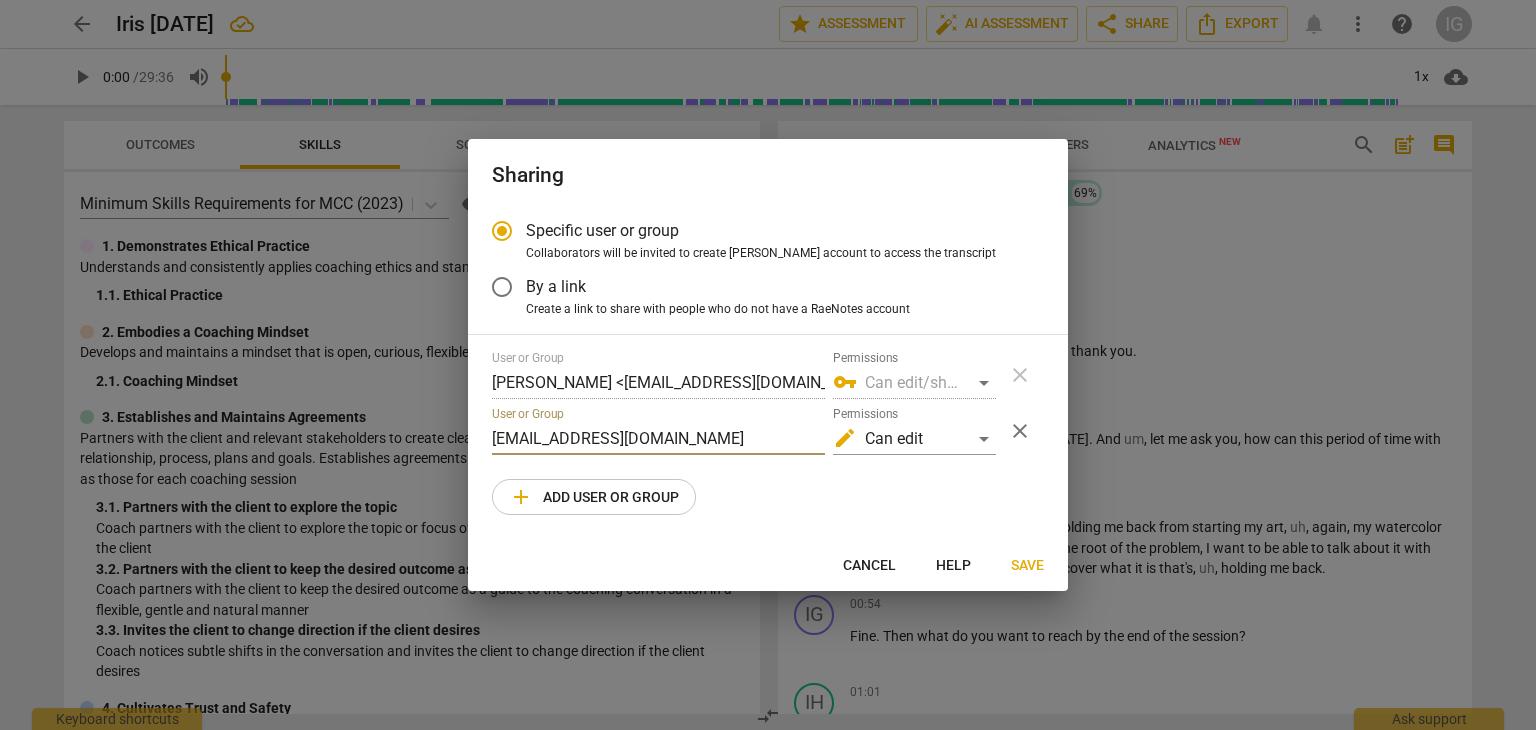 type on "[EMAIL_ADDRESS][DOMAIN_NAME]" 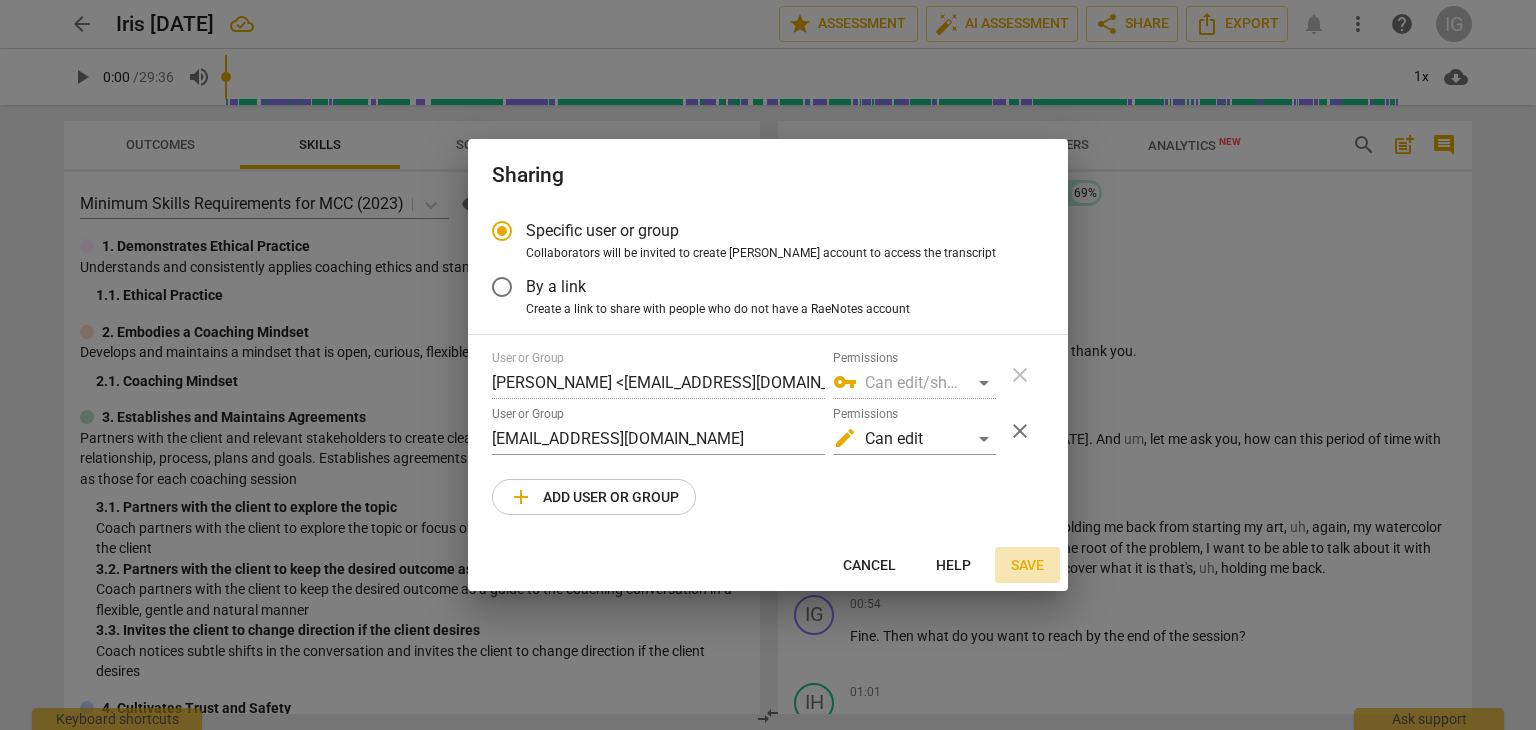 click on "Save" at bounding box center (1027, 566) 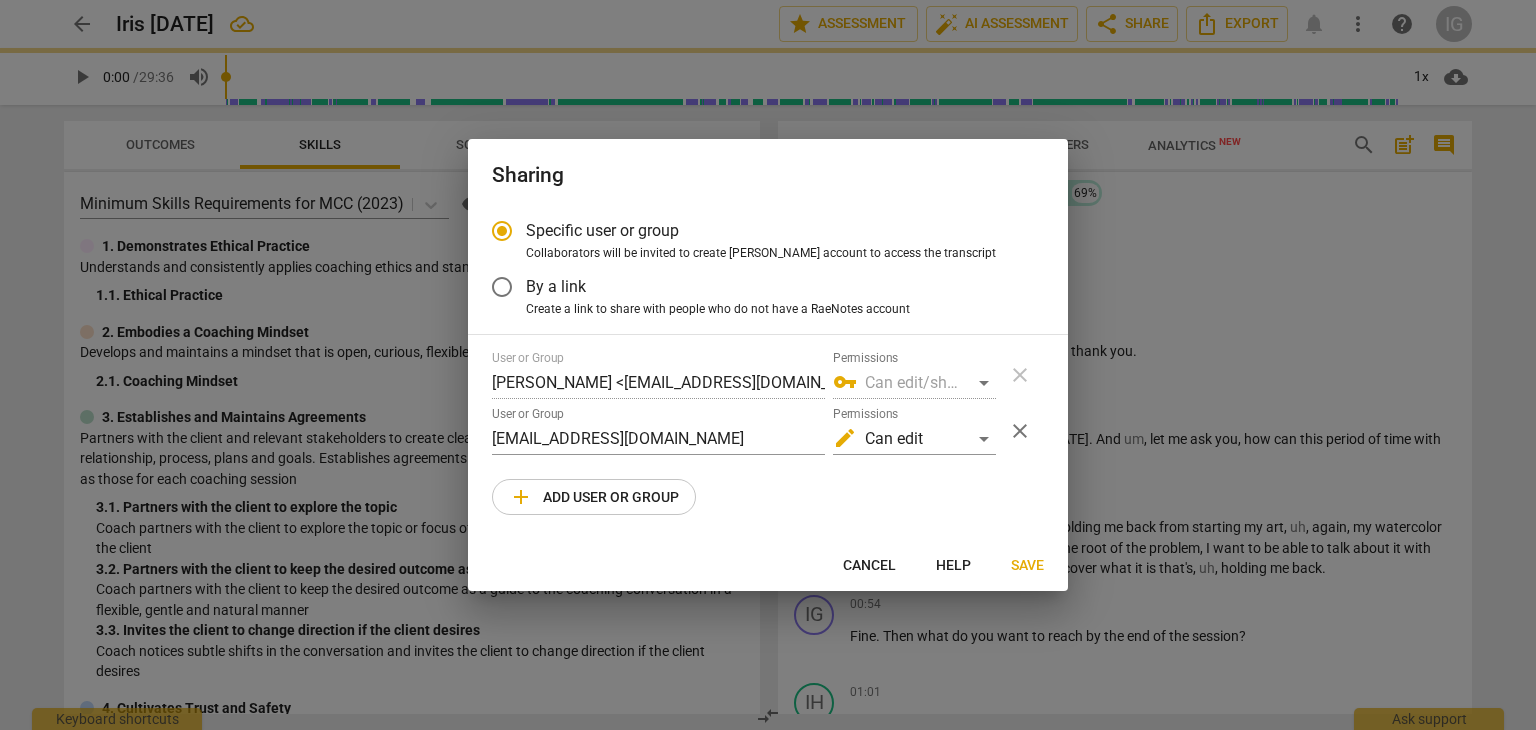 radio on "false" 